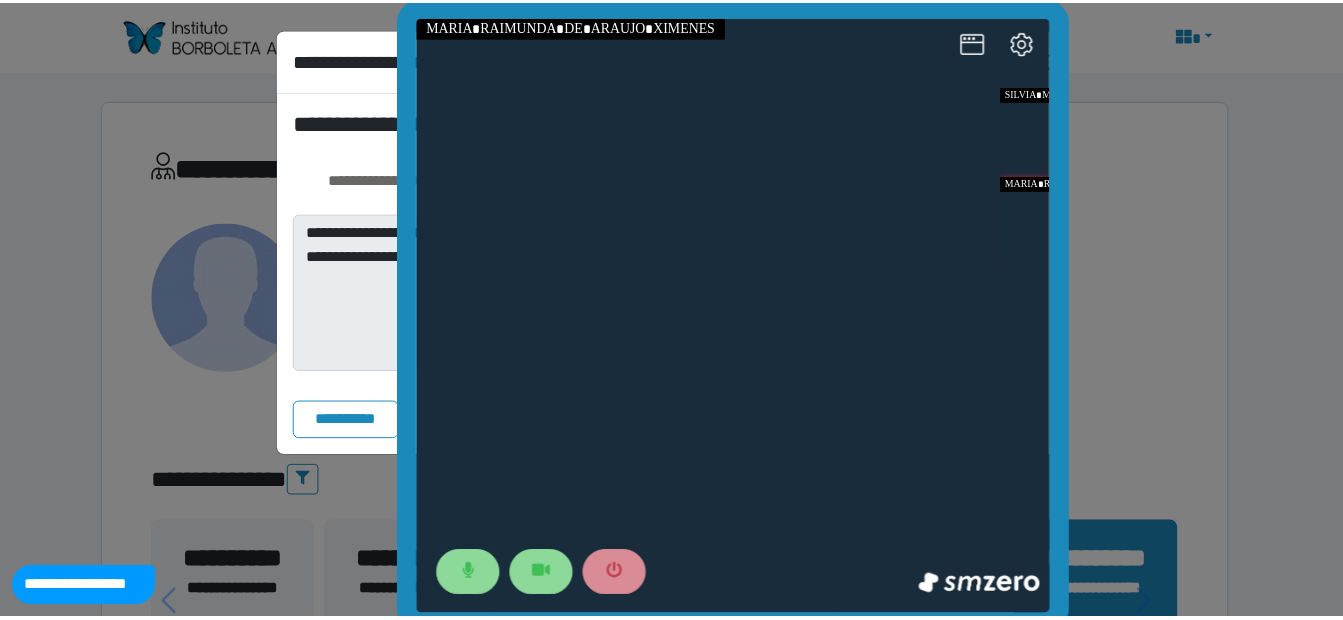scroll, scrollTop: 0, scrollLeft: 0, axis: both 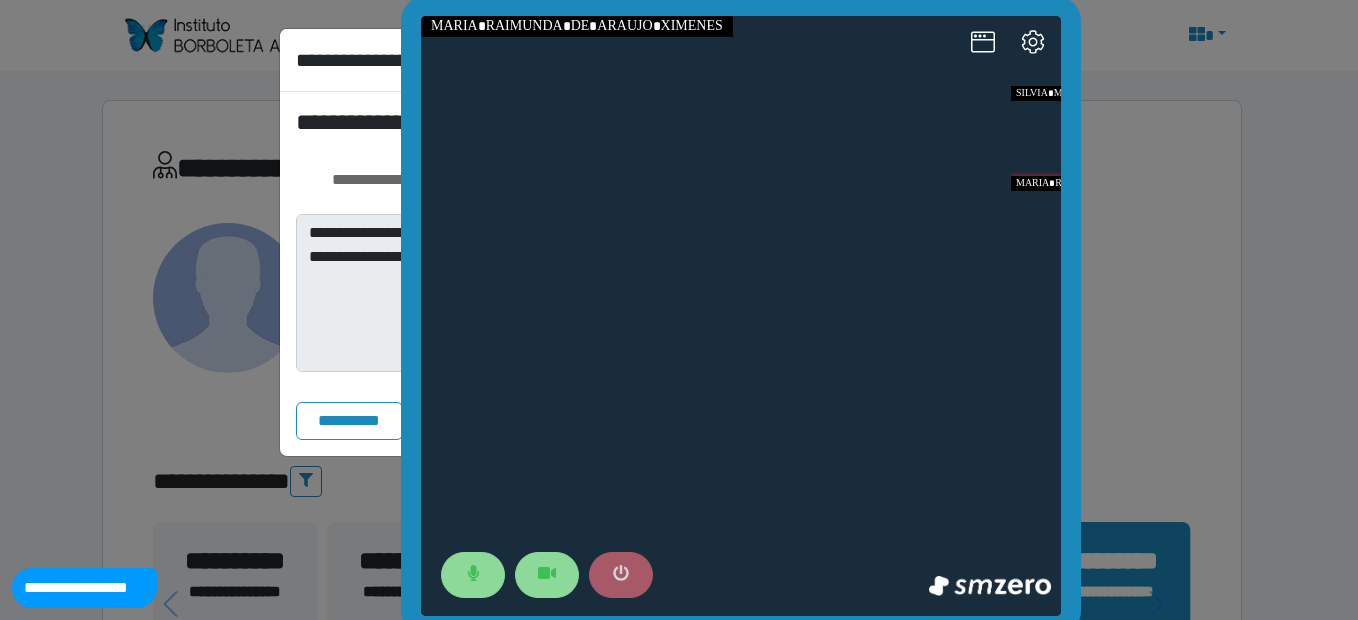 click at bounding box center [621, 575] 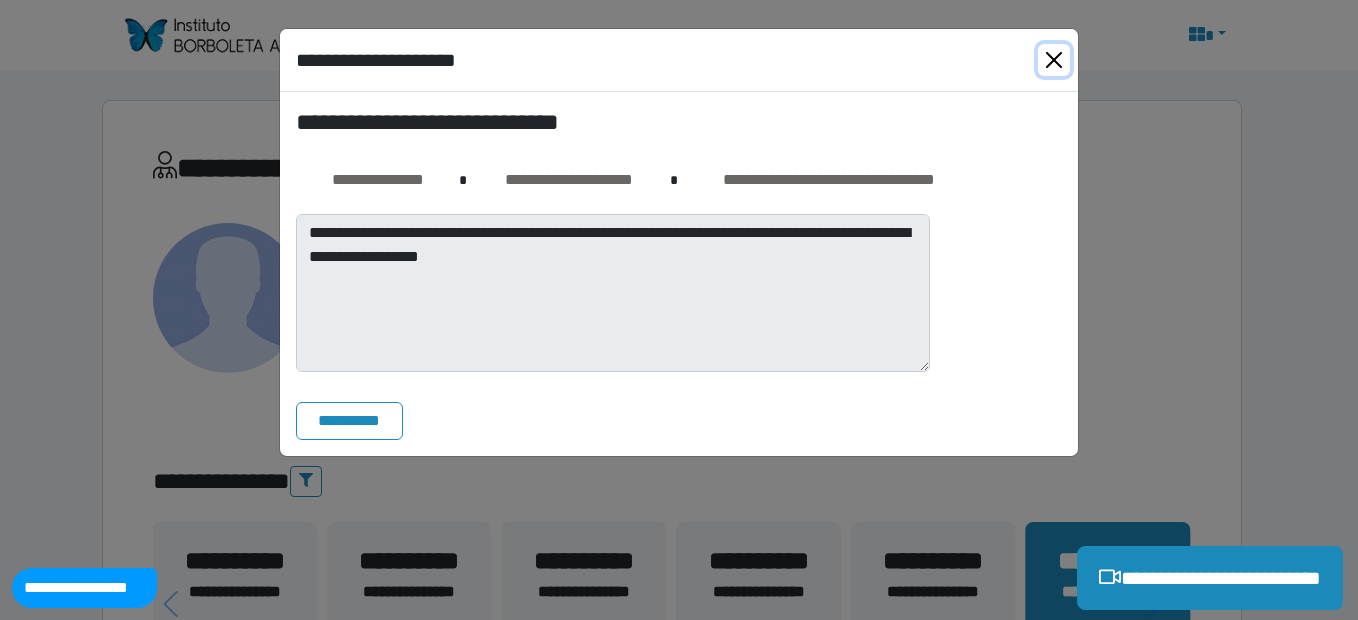 click at bounding box center (1054, 60) 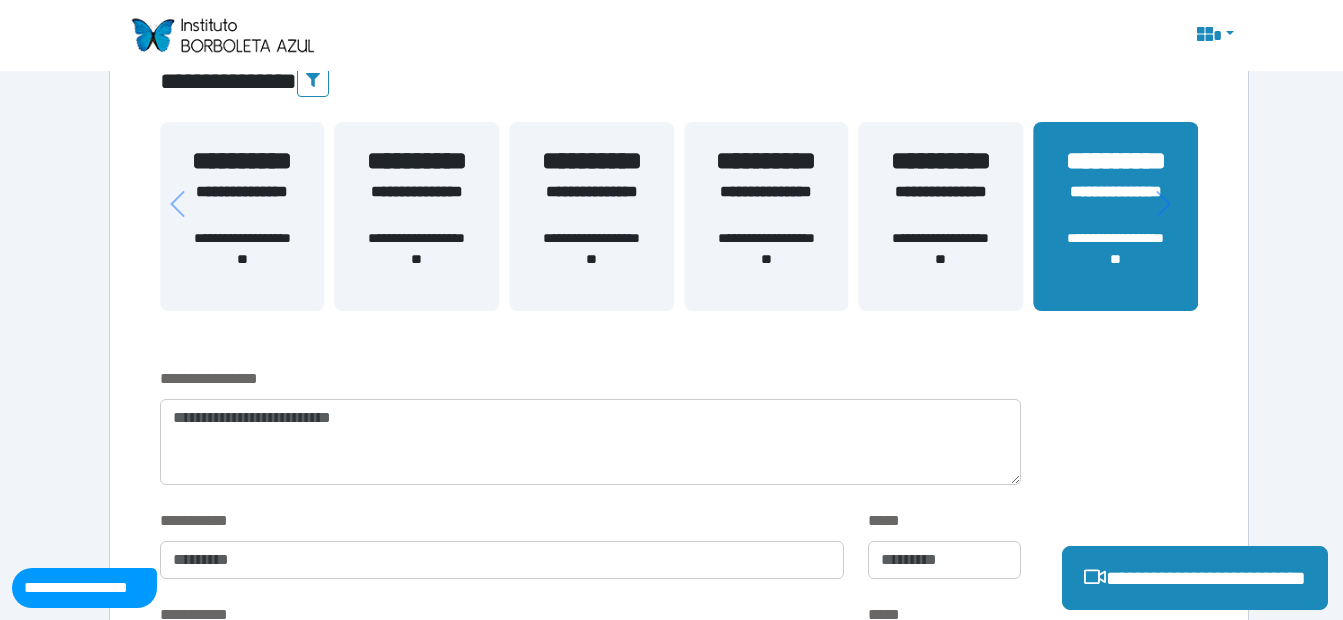 scroll, scrollTop: 600, scrollLeft: 0, axis: vertical 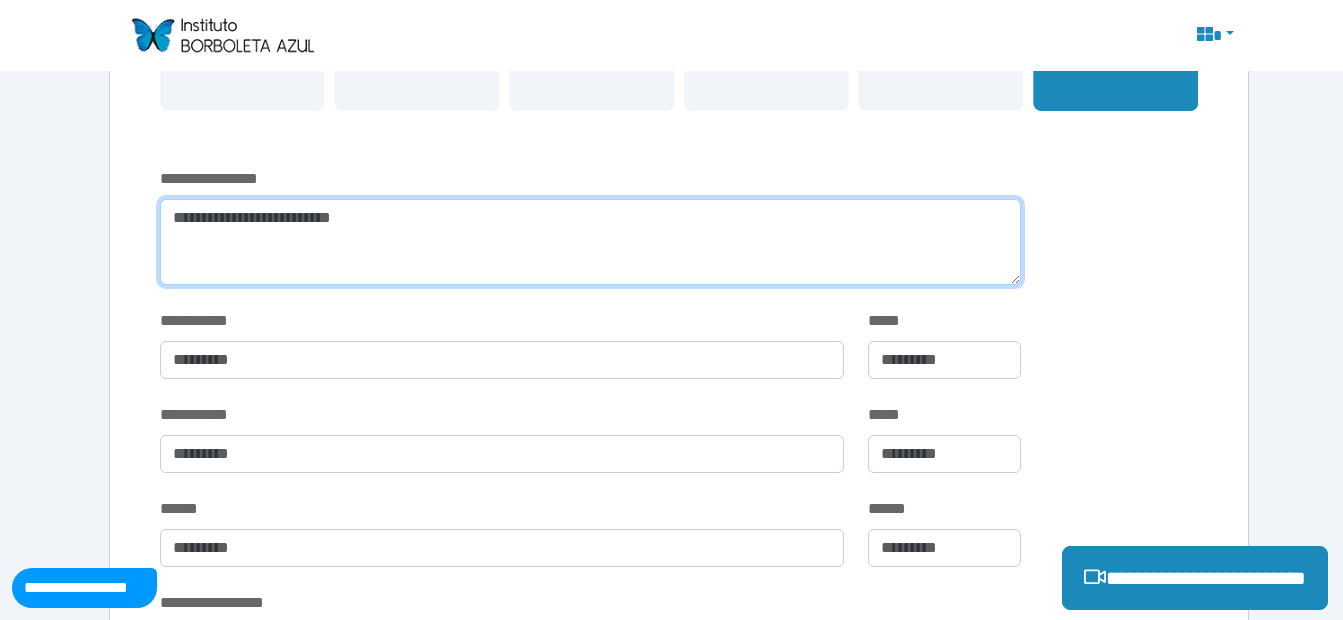 drag, startPoint x: 226, startPoint y: 227, endPoint x: 716, endPoint y: 176, distance: 492.64694 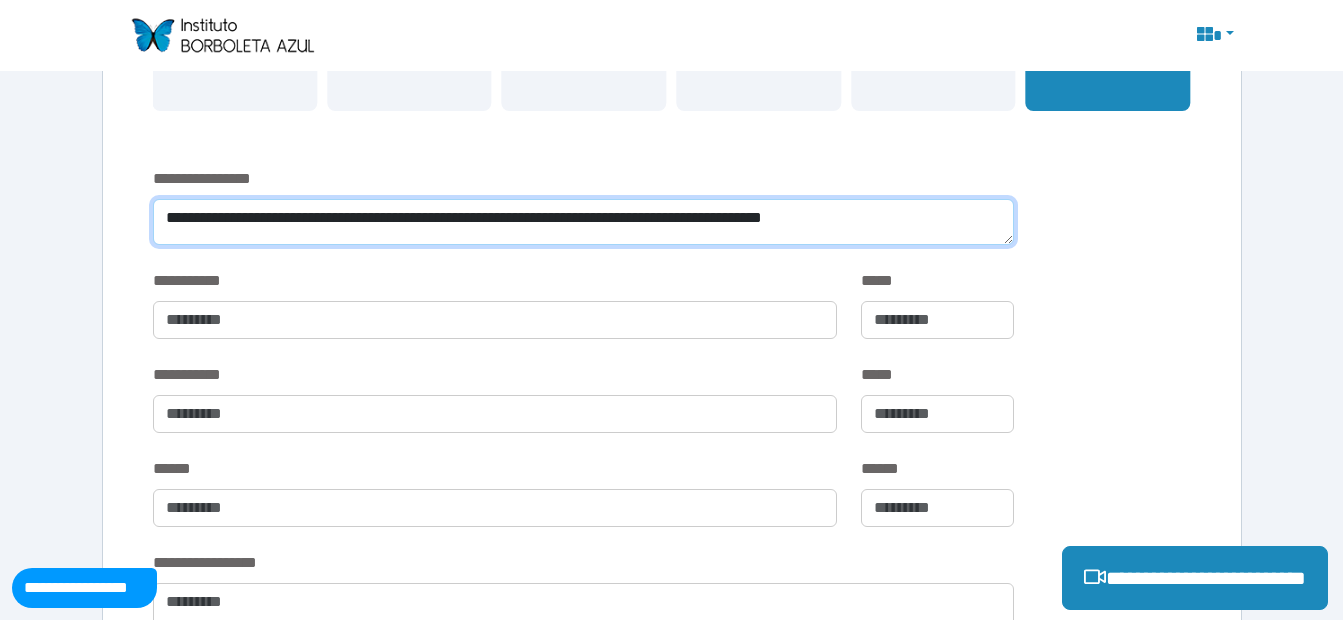 click on "**********" at bounding box center (583, 222) 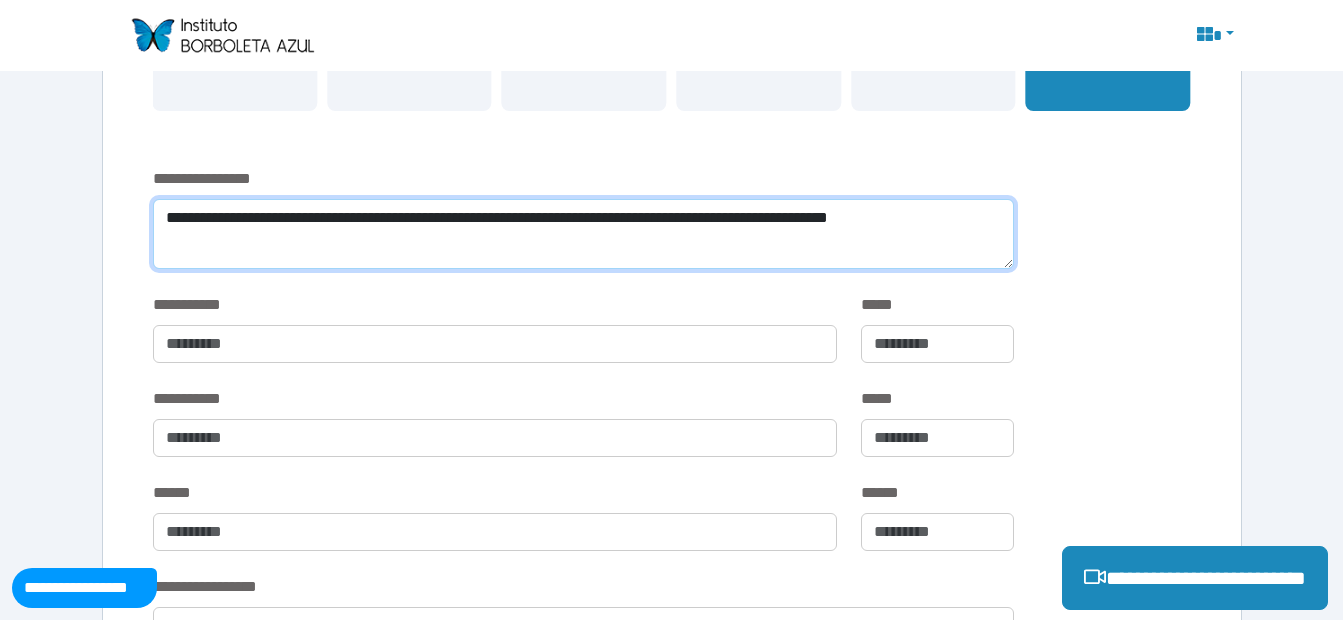 scroll, scrollTop: 0, scrollLeft: 0, axis: both 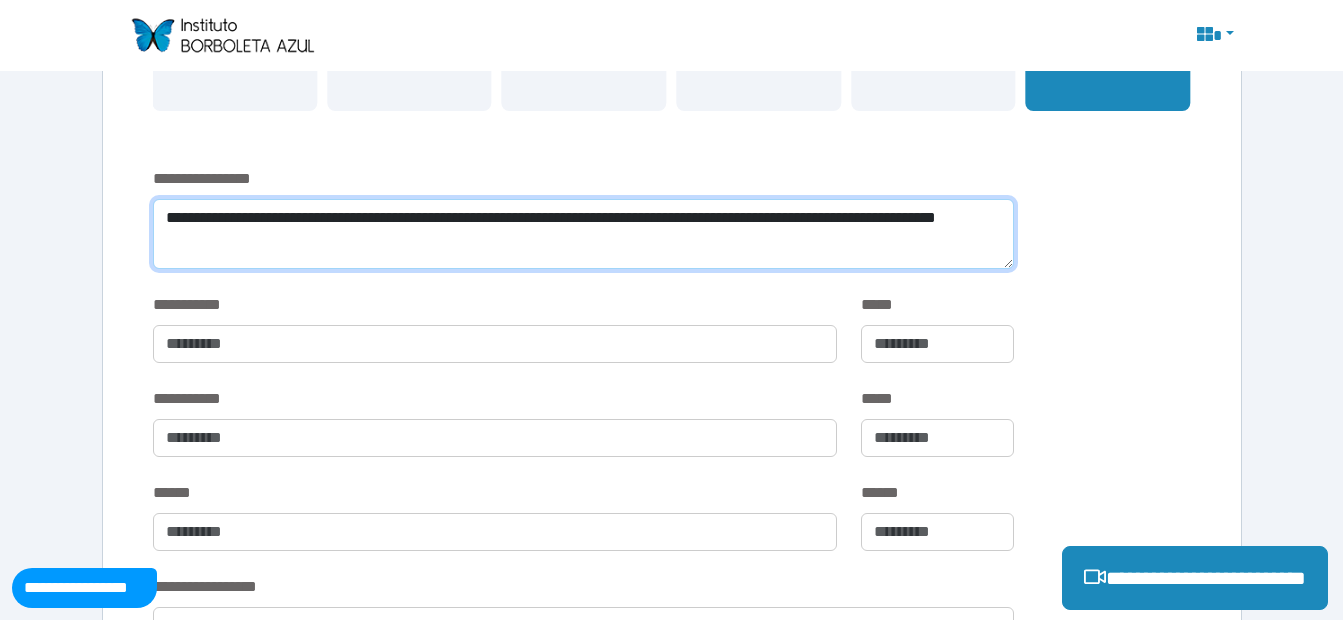 click on "**********" at bounding box center [583, 234] 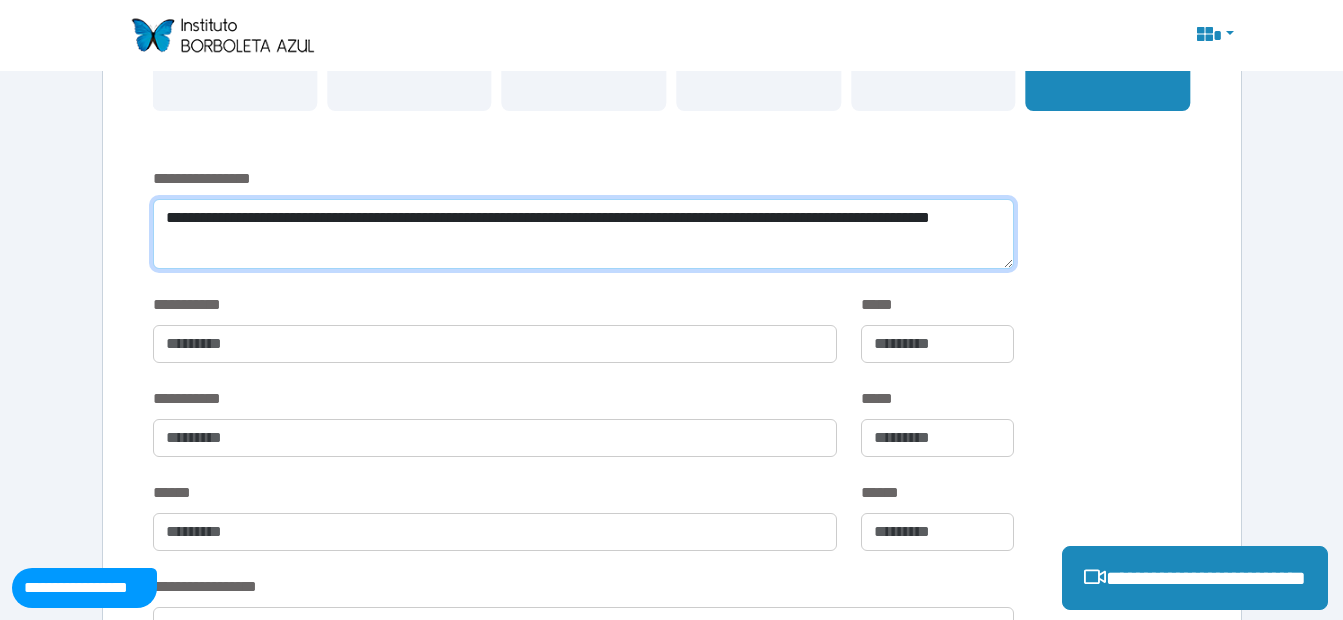 click on "**********" at bounding box center (583, 234) 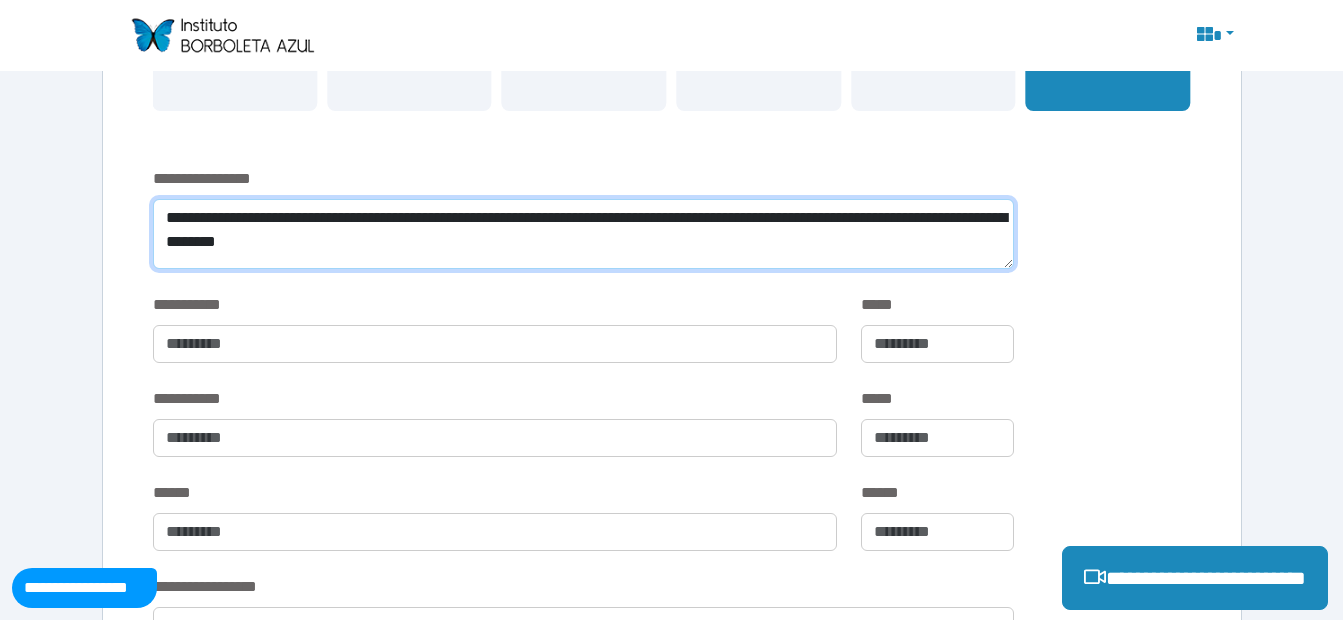 click on "**********" at bounding box center [583, 234] 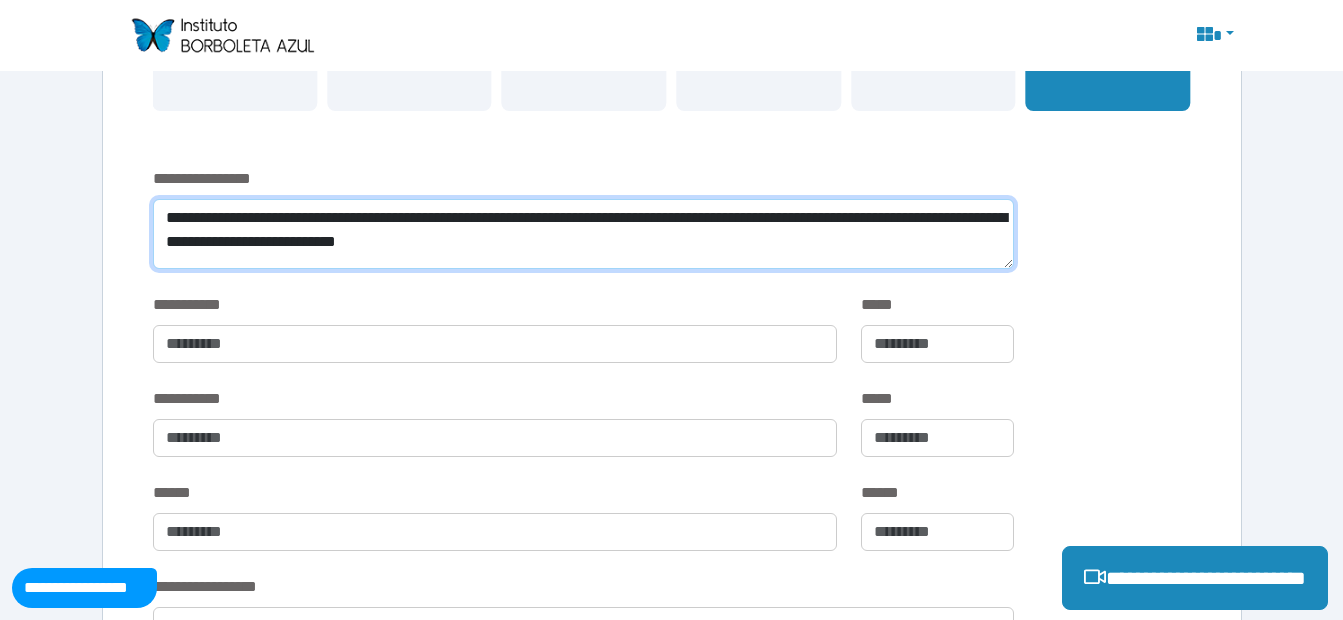 drag, startPoint x: 627, startPoint y: 242, endPoint x: 383, endPoint y: 249, distance: 244.10039 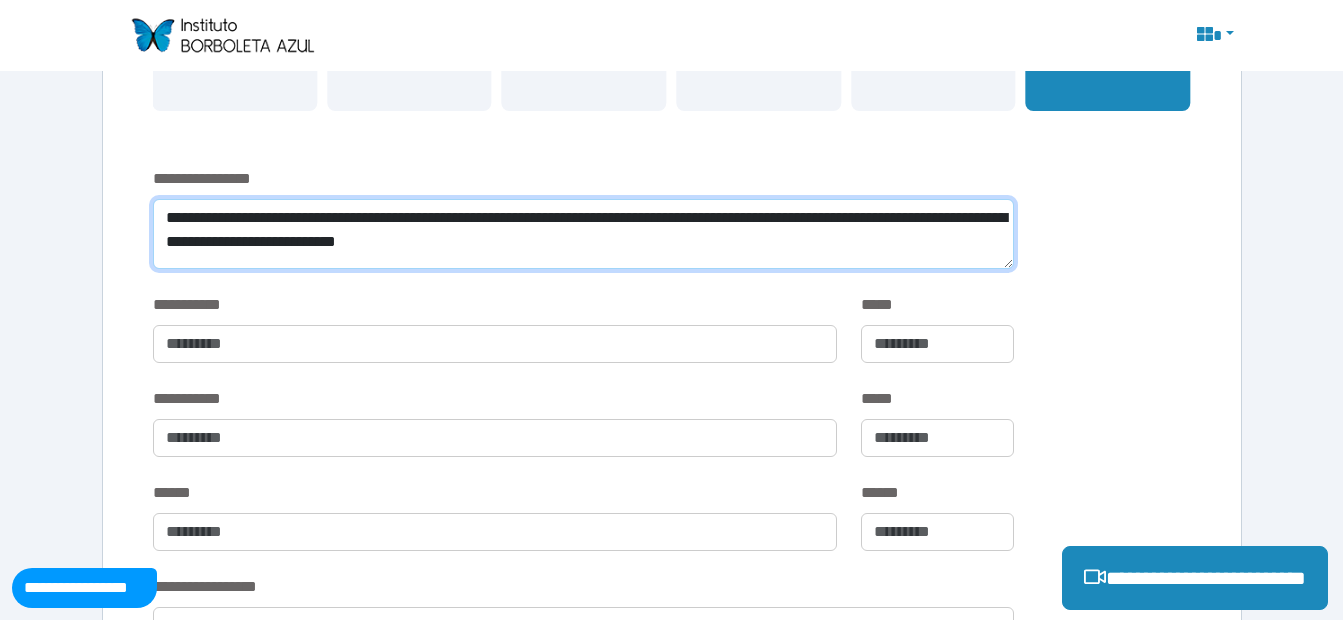 click on "**********" at bounding box center (583, 234) 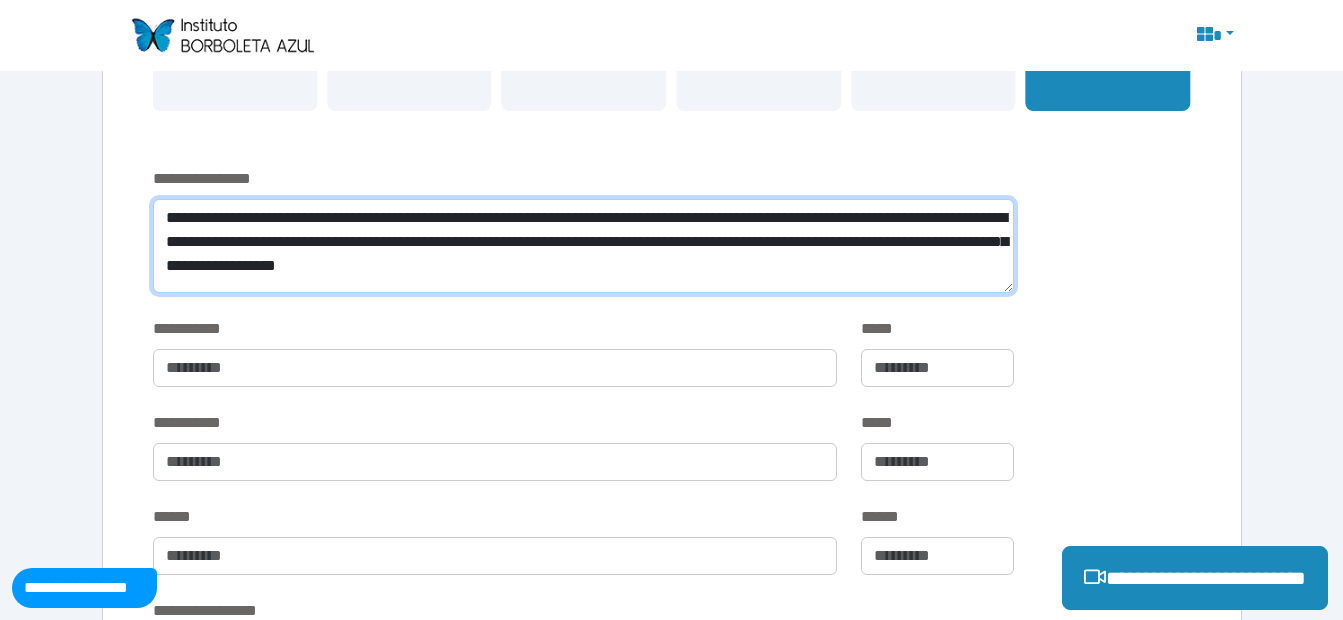 drag, startPoint x: 563, startPoint y: 271, endPoint x: 814, endPoint y: 266, distance: 251.04979 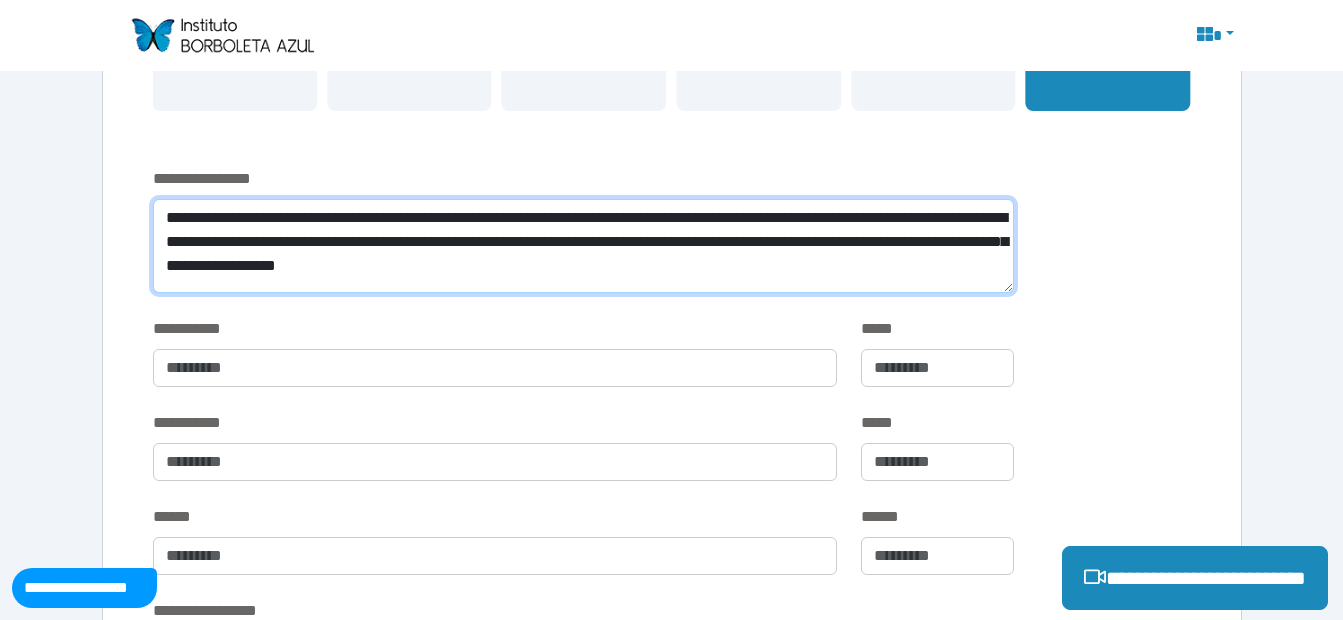 click on "**********" at bounding box center (583, 246) 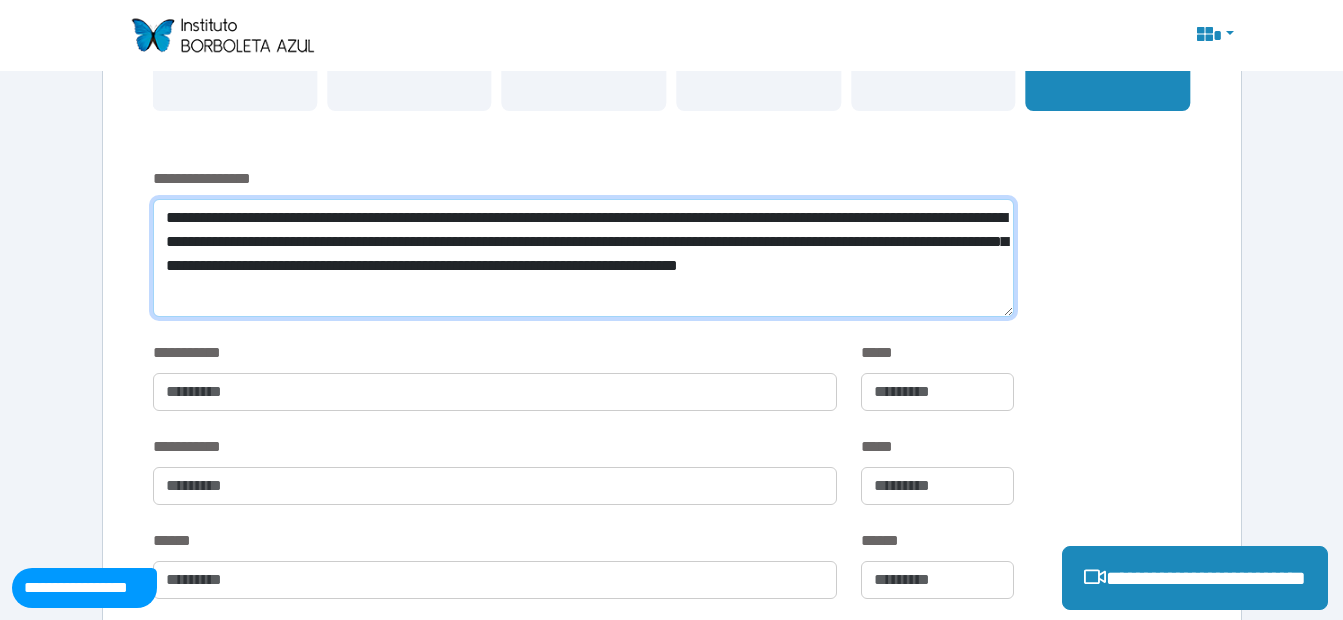 drag, startPoint x: 166, startPoint y: 216, endPoint x: 557, endPoint y: 307, distance: 401.44986 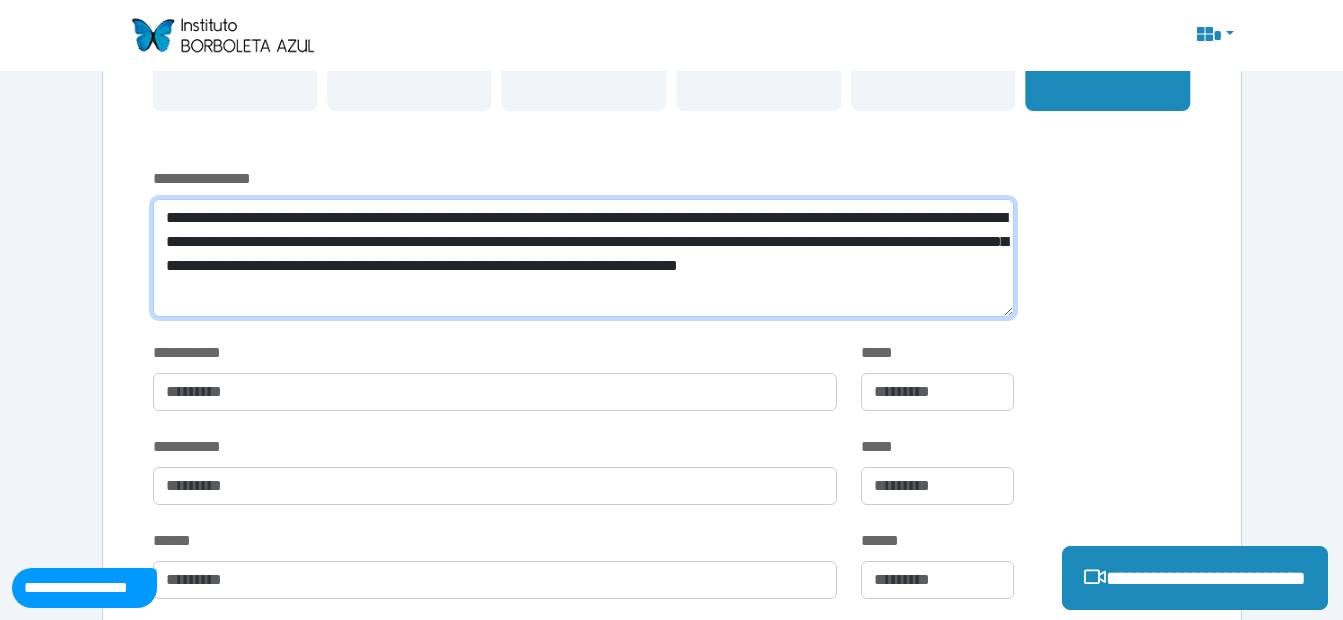 click on "**********" at bounding box center (583, 258) 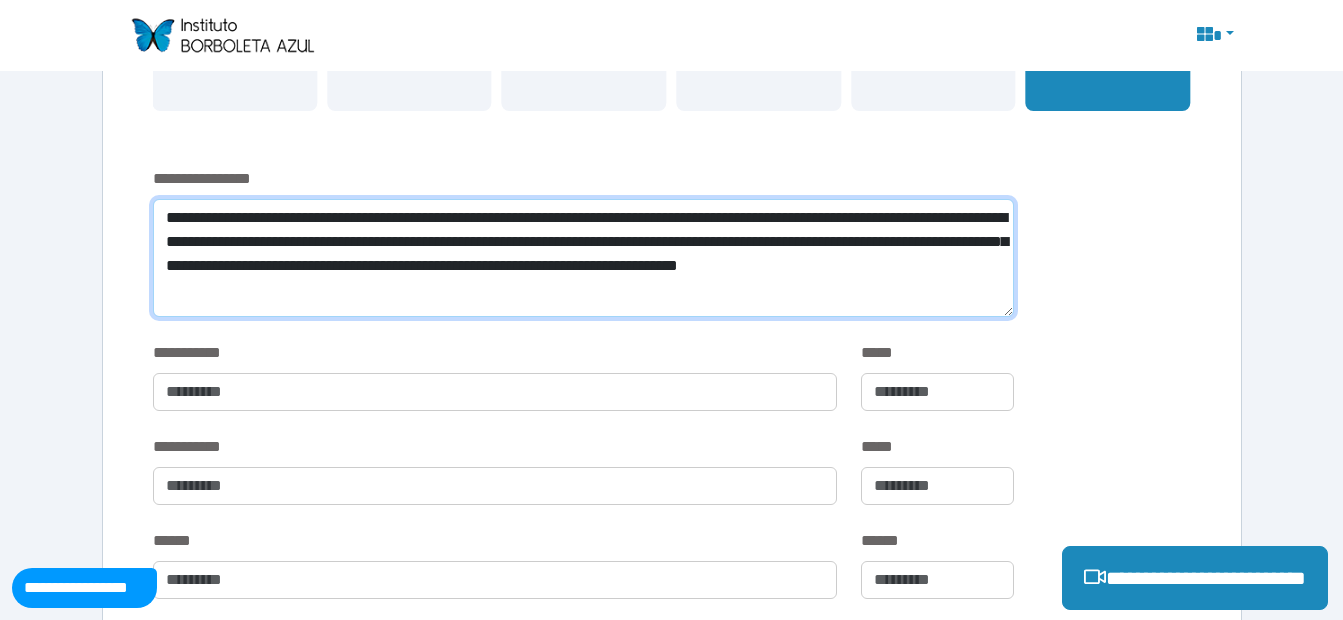 type on "**********" 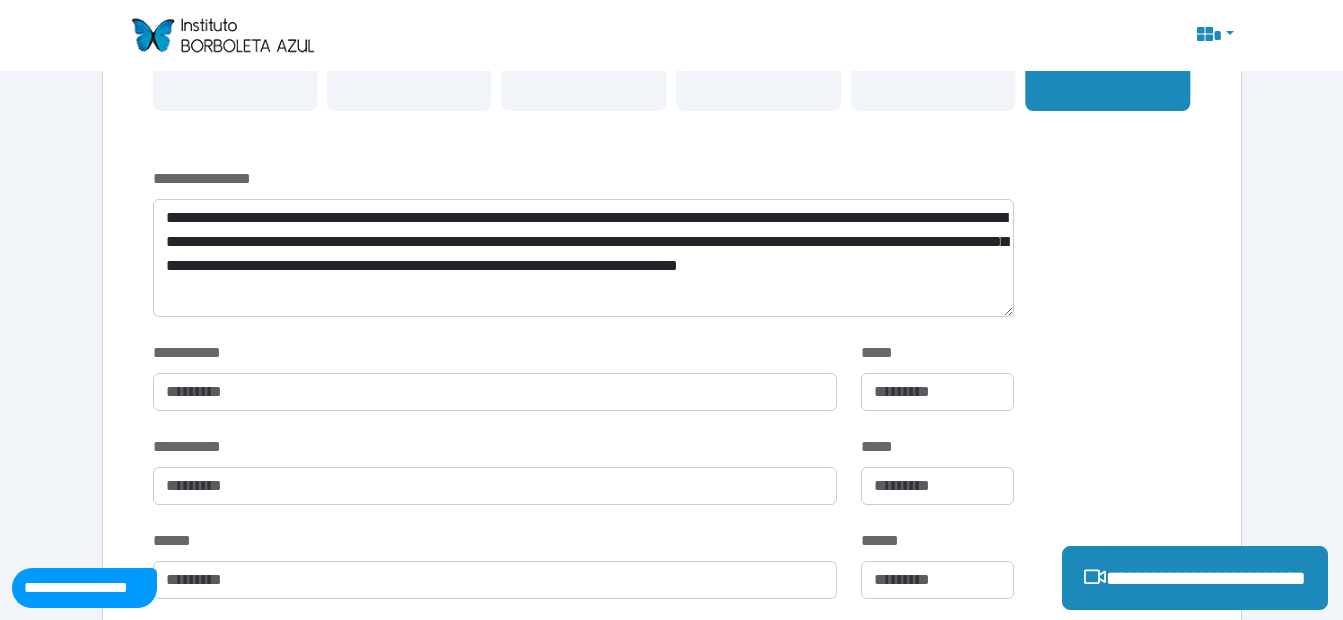 click on "**********" at bounding box center [495, 353] 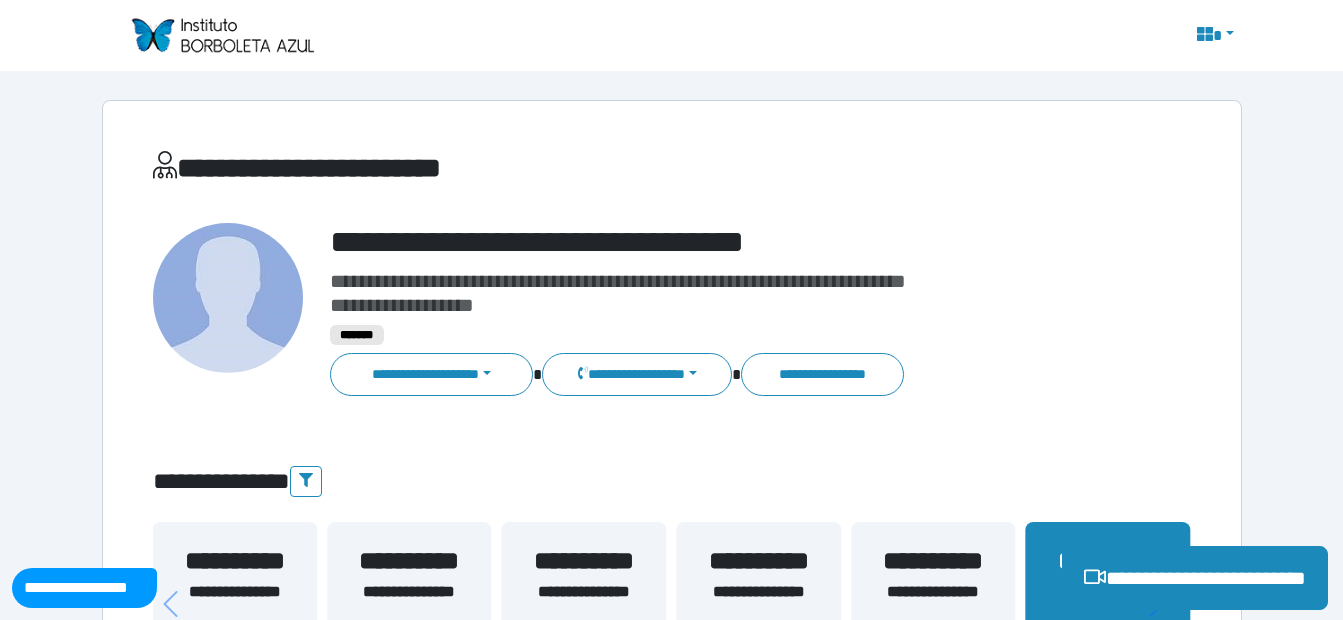 scroll, scrollTop: 200, scrollLeft: 0, axis: vertical 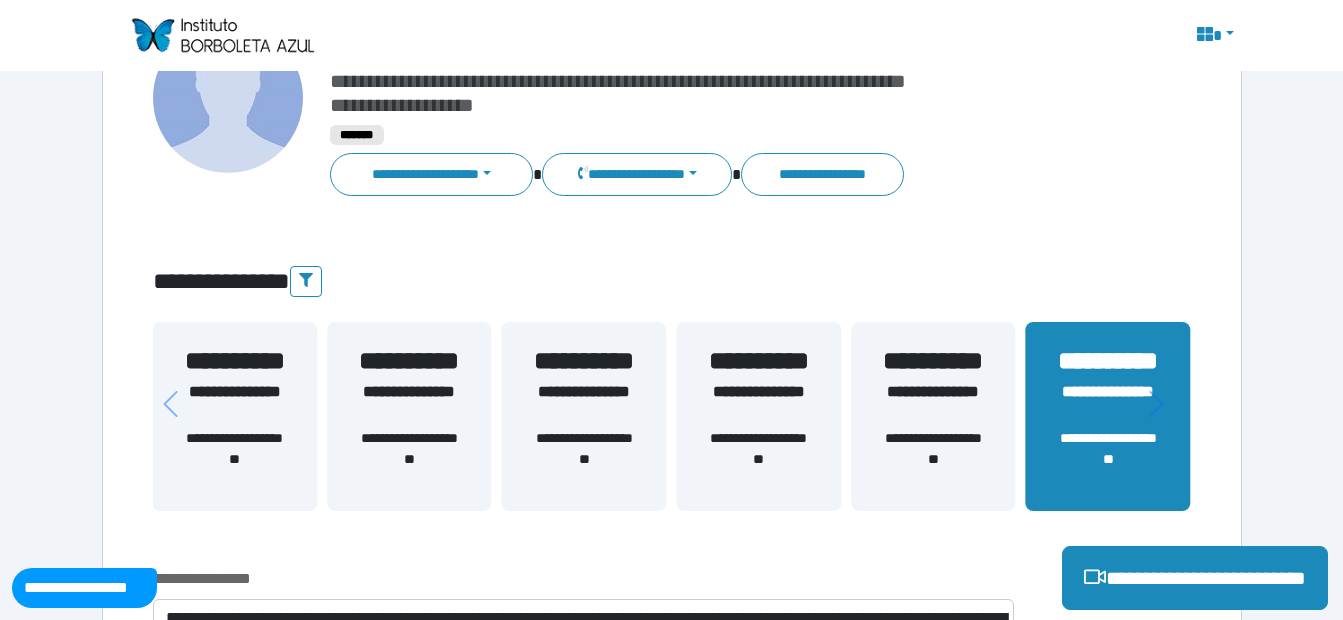 click on "**********" at bounding box center (409, 361) 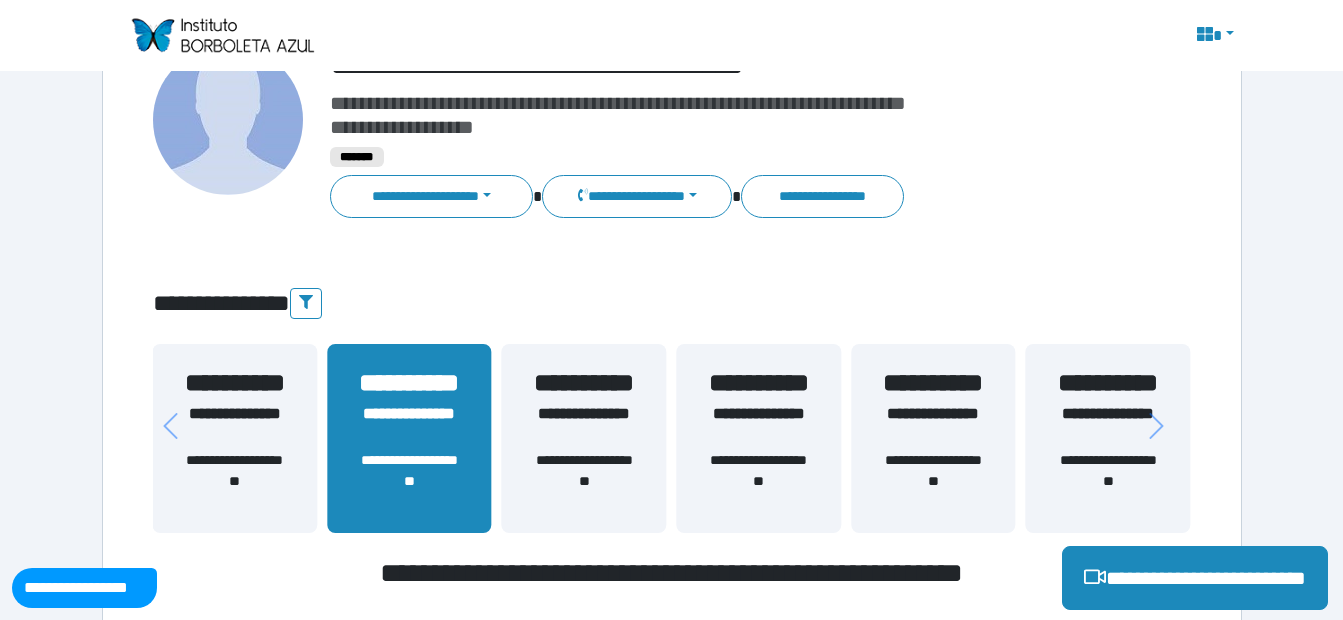 scroll, scrollTop: 78, scrollLeft: 0, axis: vertical 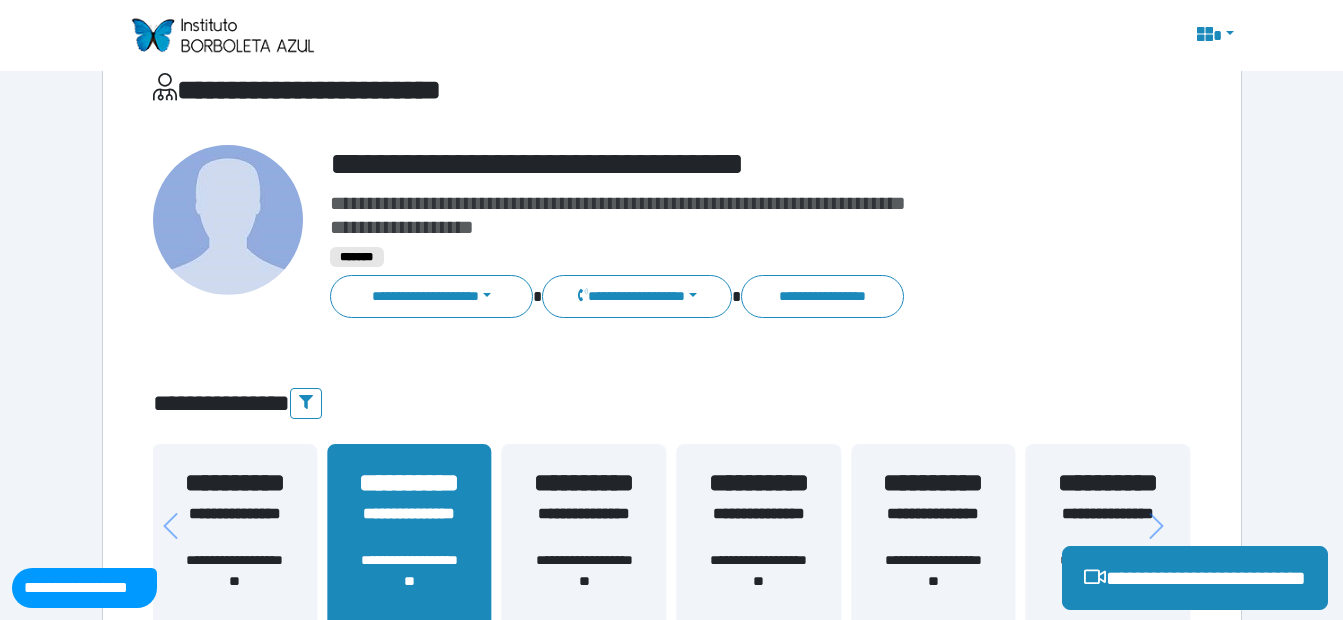 click on "**********" at bounding box center [409, 483] 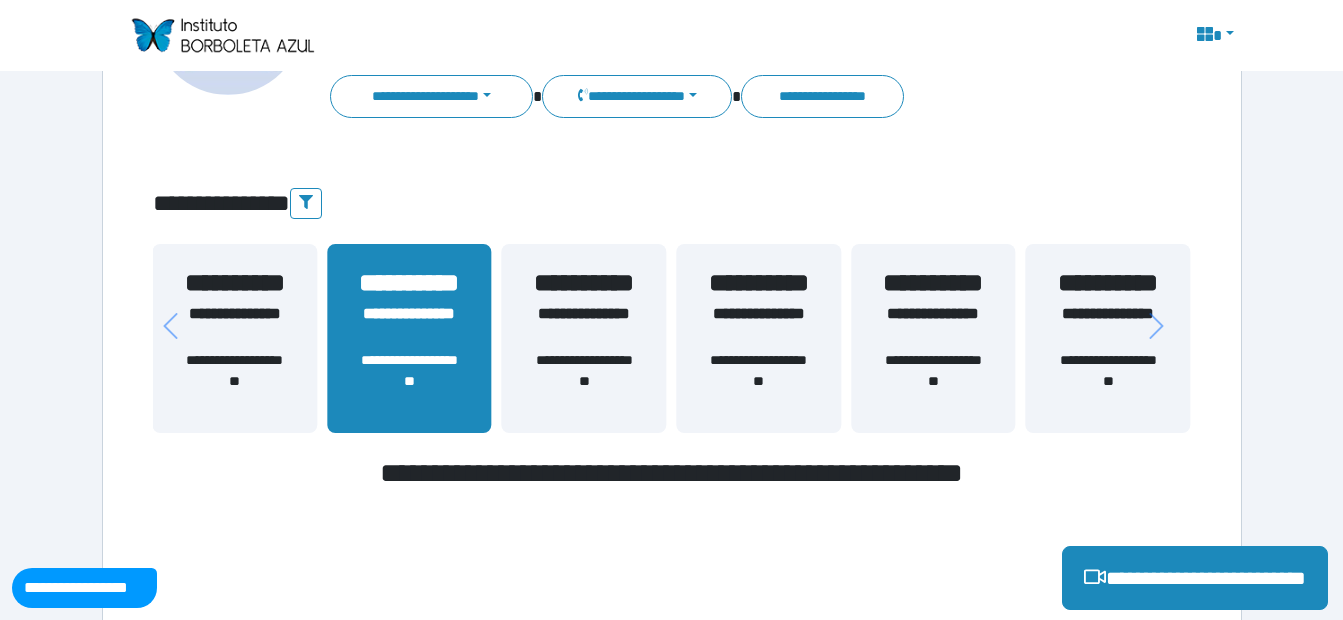 click on "**********" at bounding box center [409, 283] 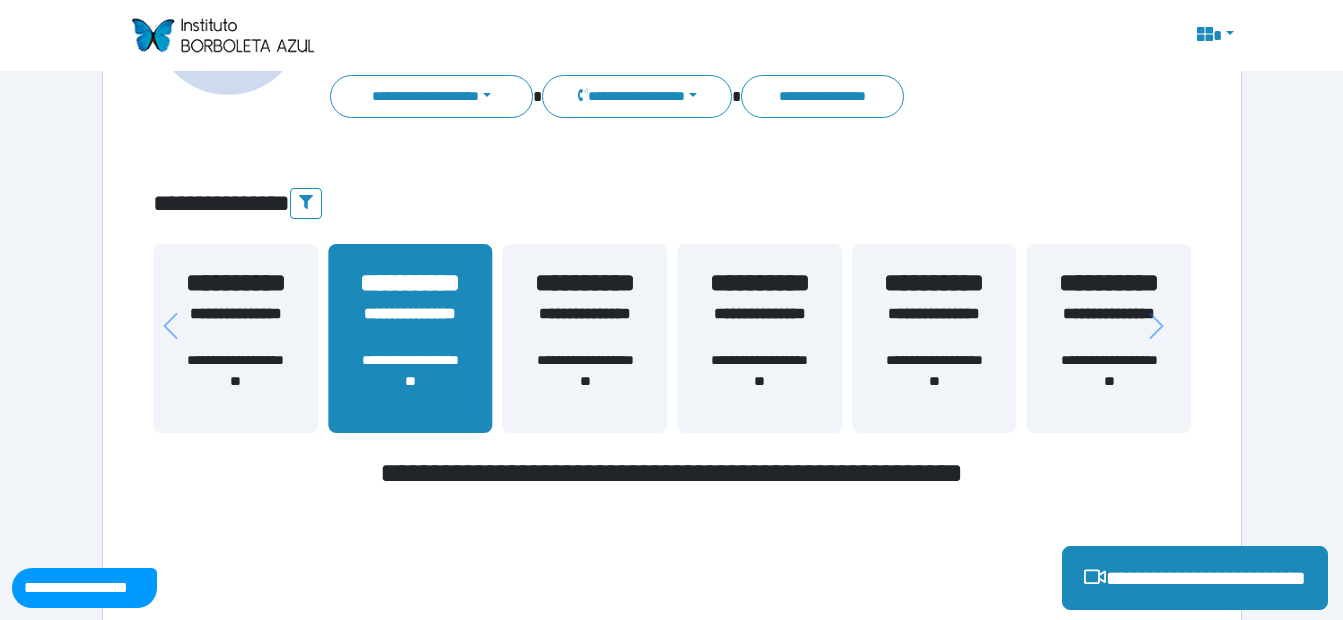 click on "**********" at bounding box center [410, 381] 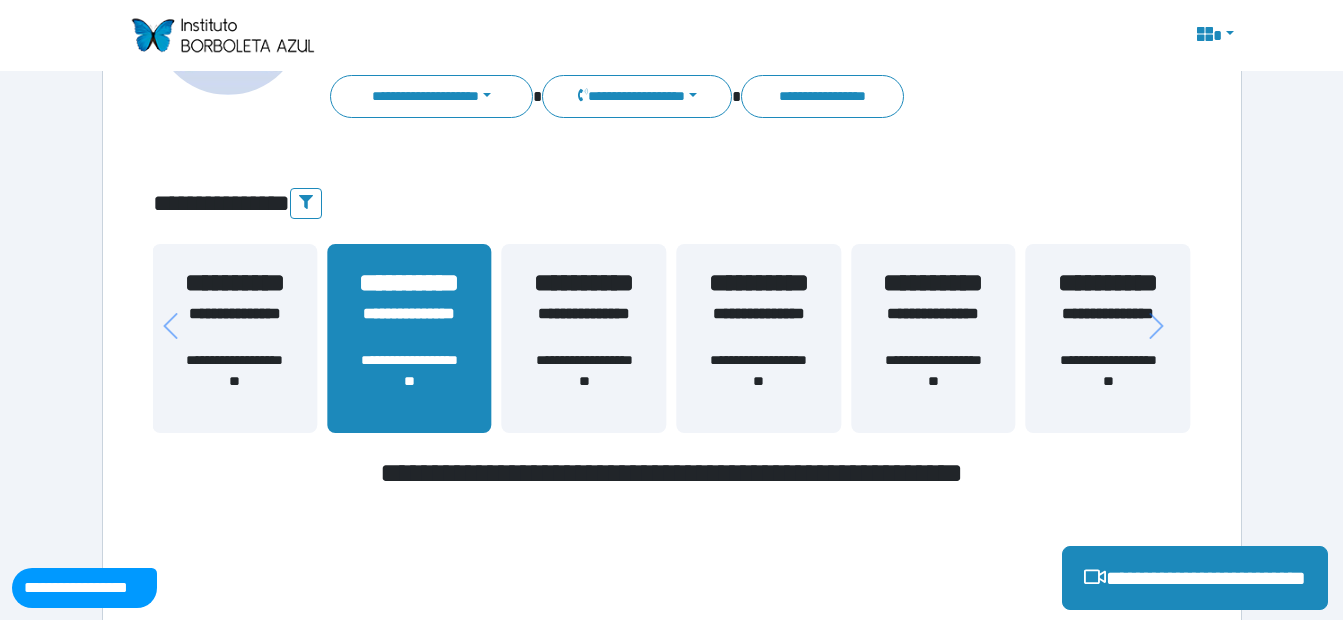 click on "**********" at bounding box center (409, 381) 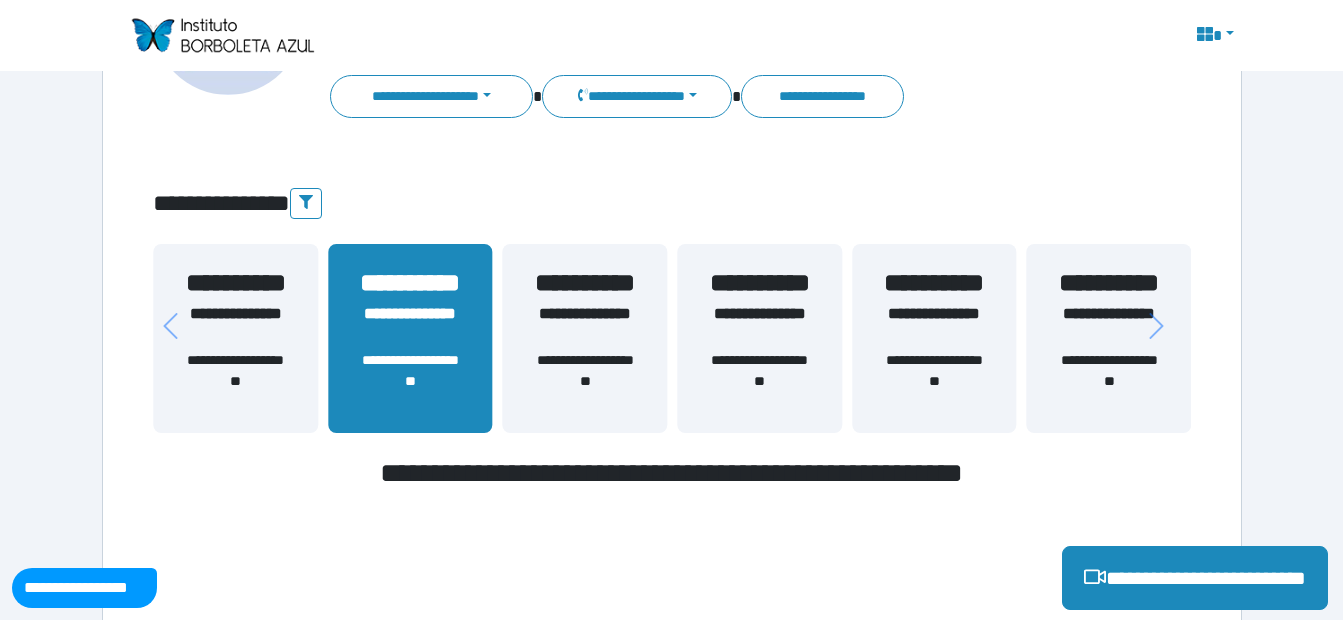 click on "**********" at bounding box center [585, 283] 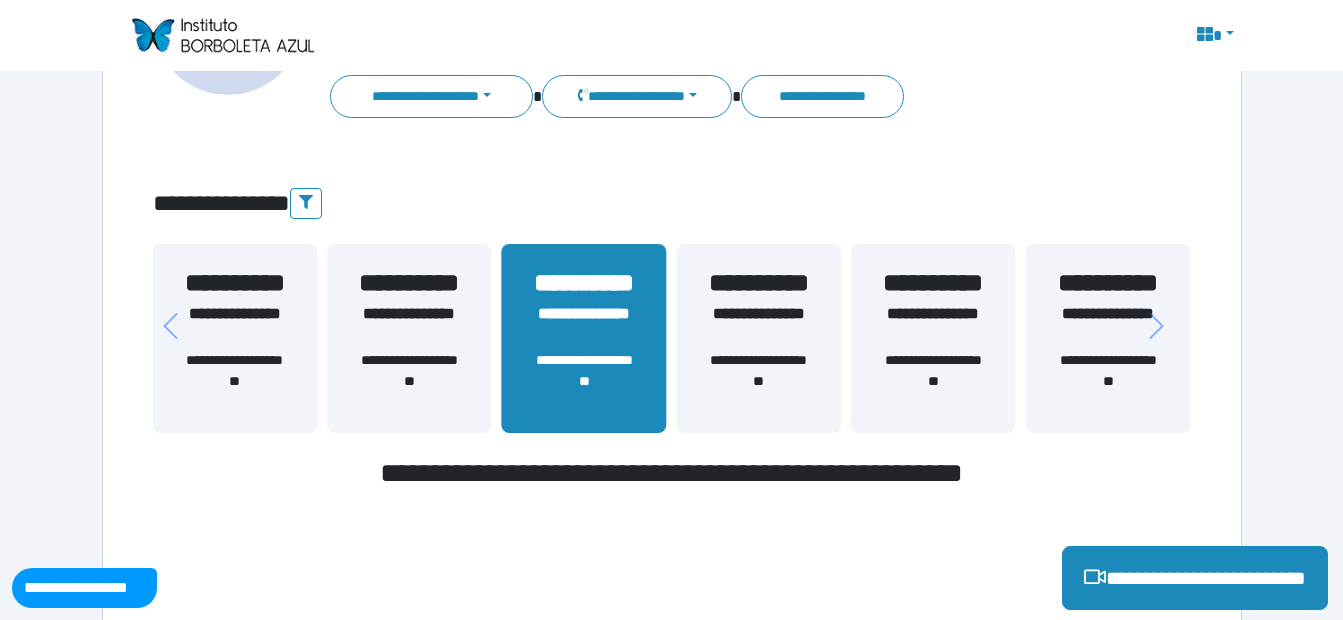 click on "**********" at bounding box center (584, 283) 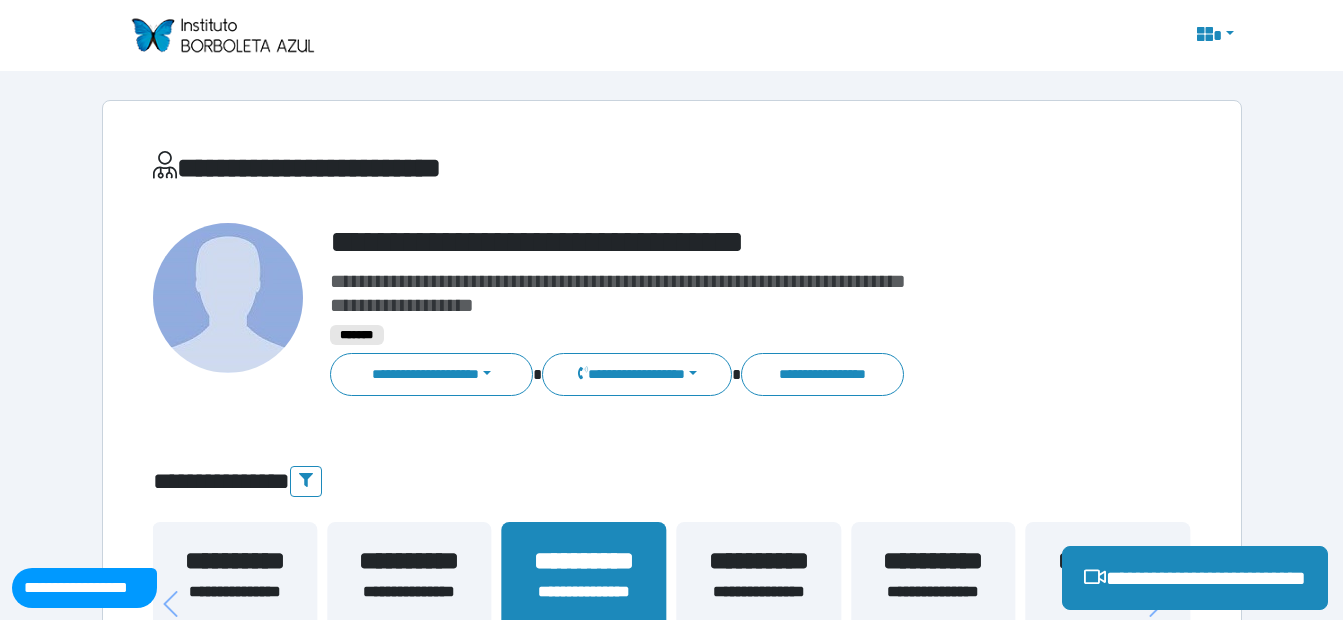 scroll, scrollTop: 300, scrollLeft: 0, axis: vertical 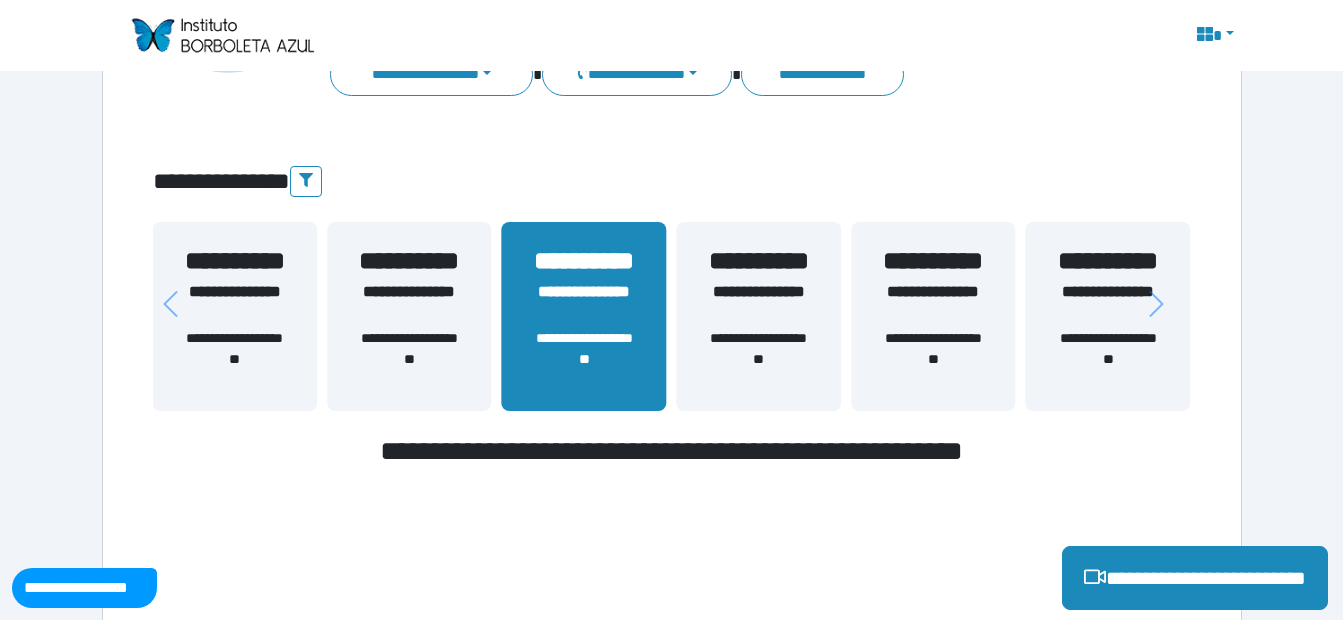click on "**********" at bounding box center [1108, 304] 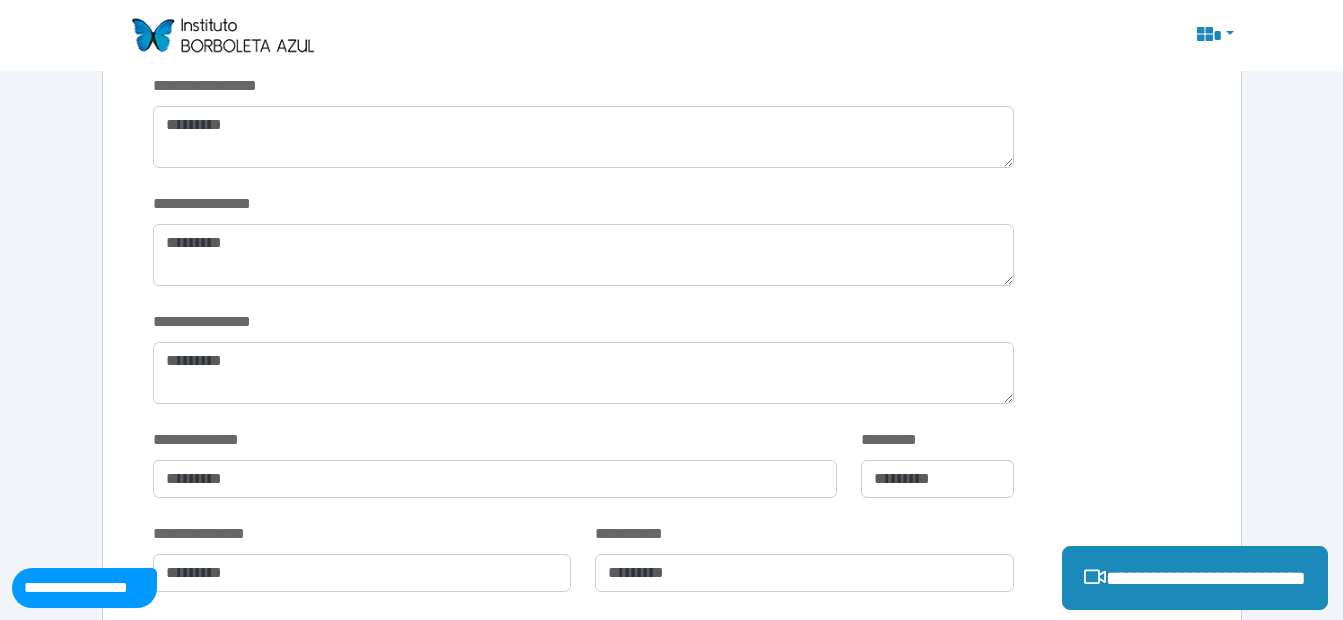 scroll, scrollTop: 3931, scrollLeft: 0, axis: vertical 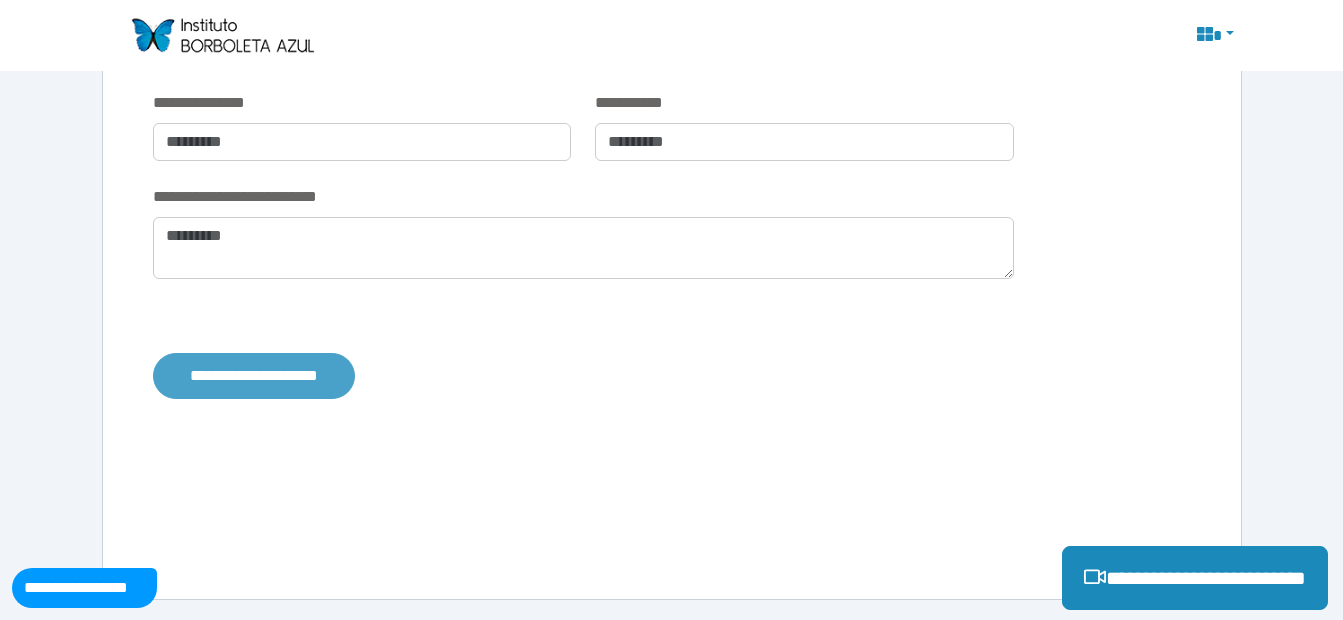 click on "**********" at bounding box center (254, 376) 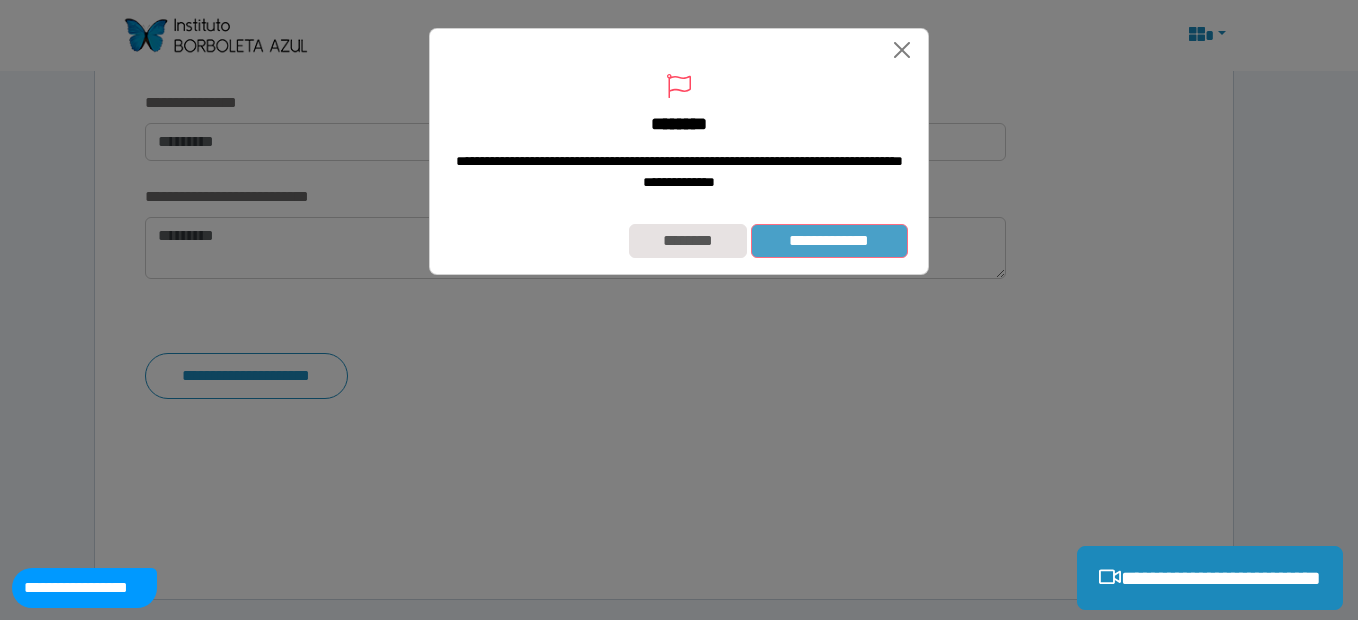 click on "**********" at bounding box center [829, 241] 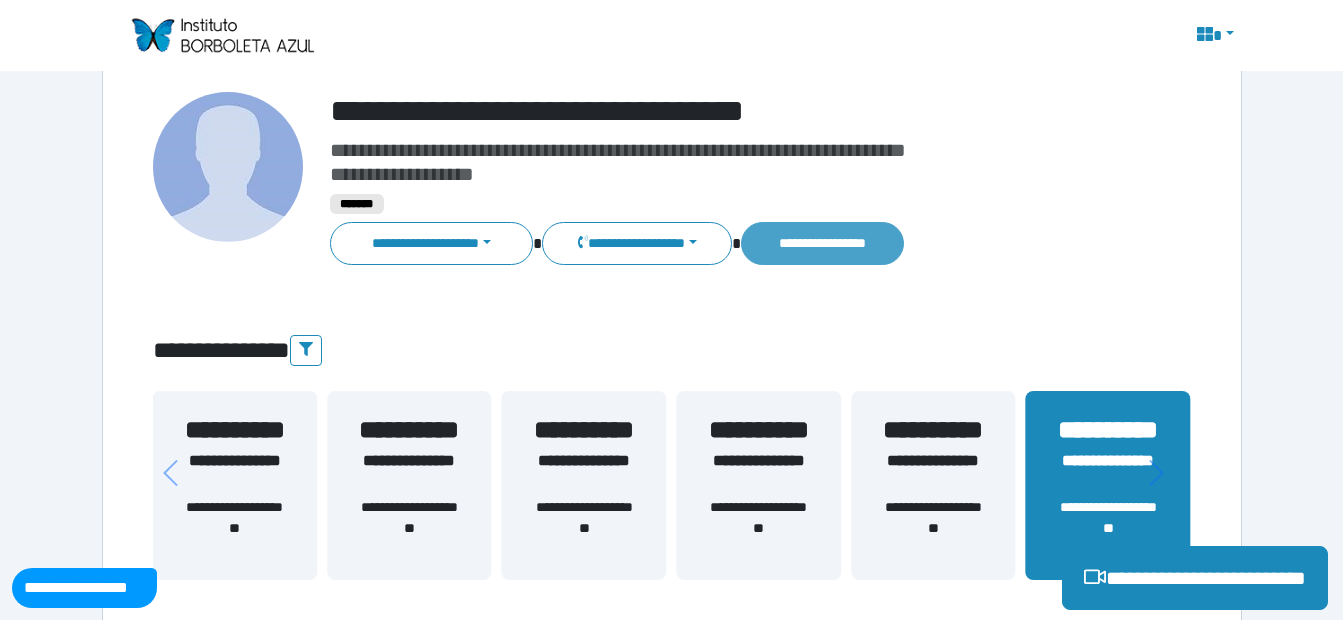 scroll, scrollTop: 331, scrollLeft: 0, axis: vertical 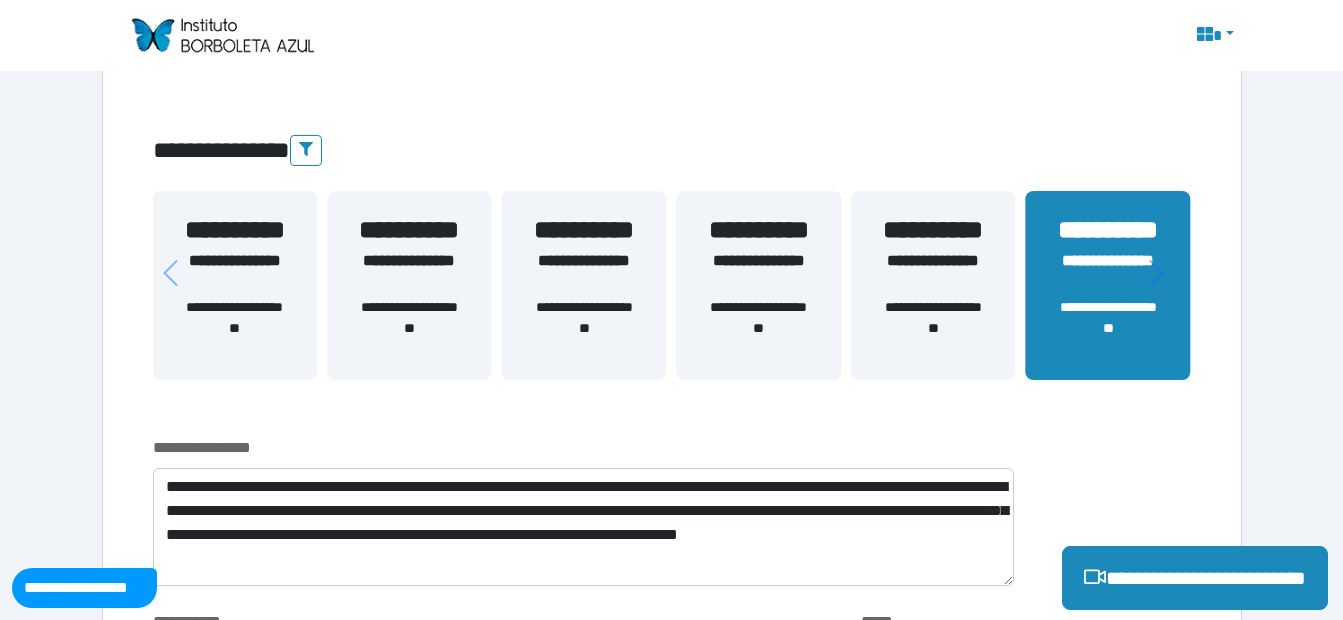 click on "**********" at bounding box center [584, 328] 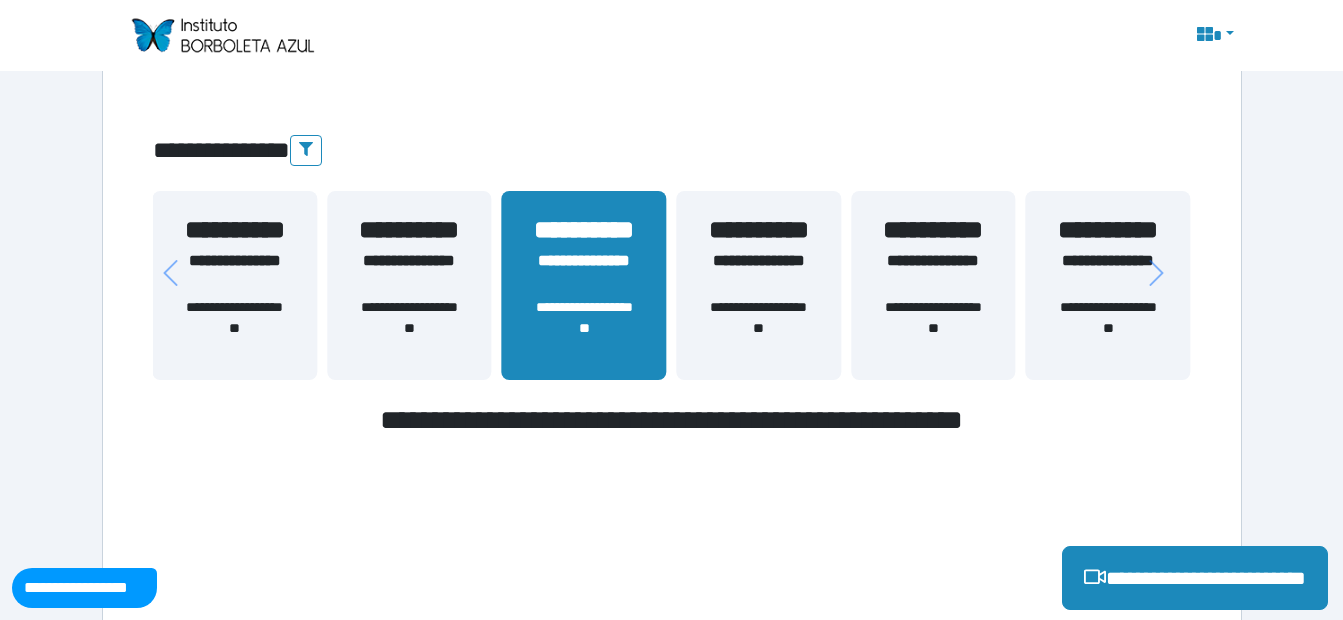 click on "**********" at bounding box center [584, 230] 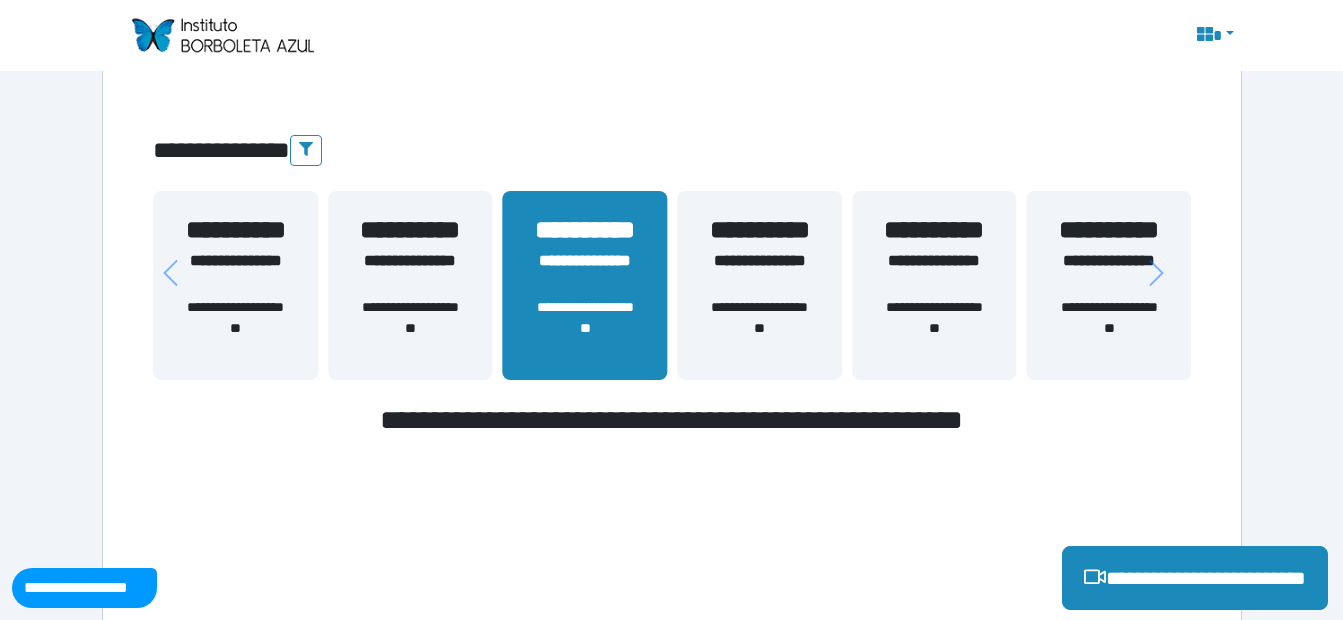 click on "**********" at bounding box center (585, 230) 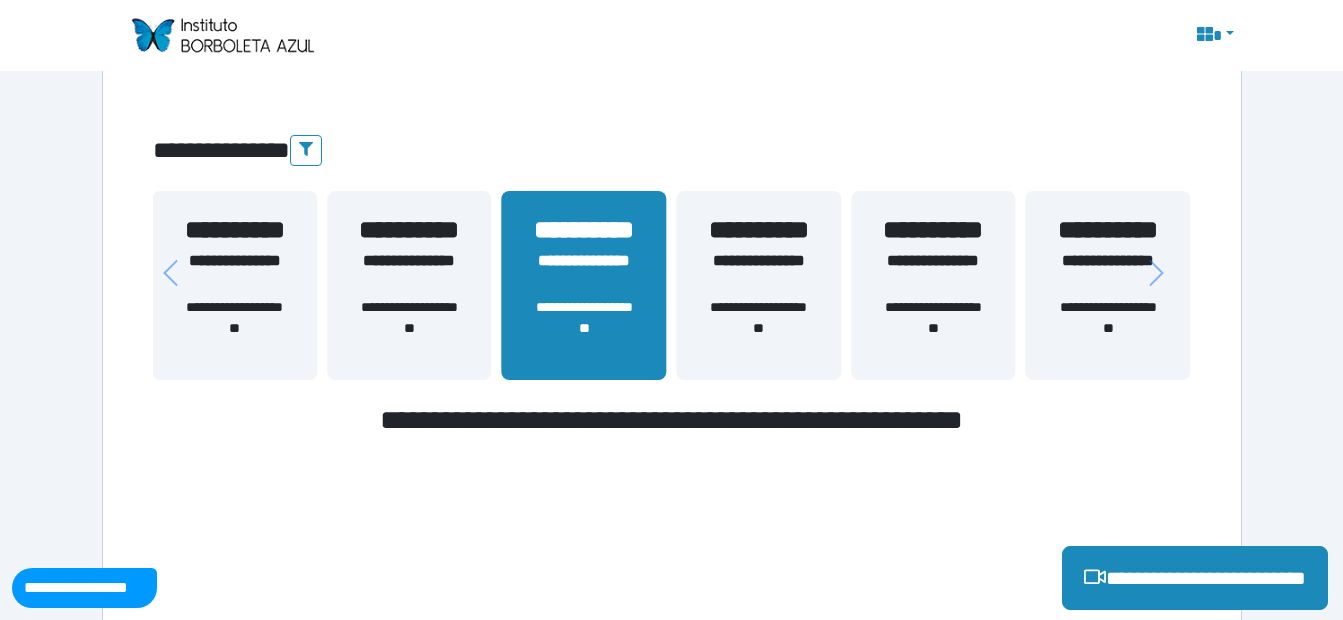 click on "**********" at bounding box center [234, 230] 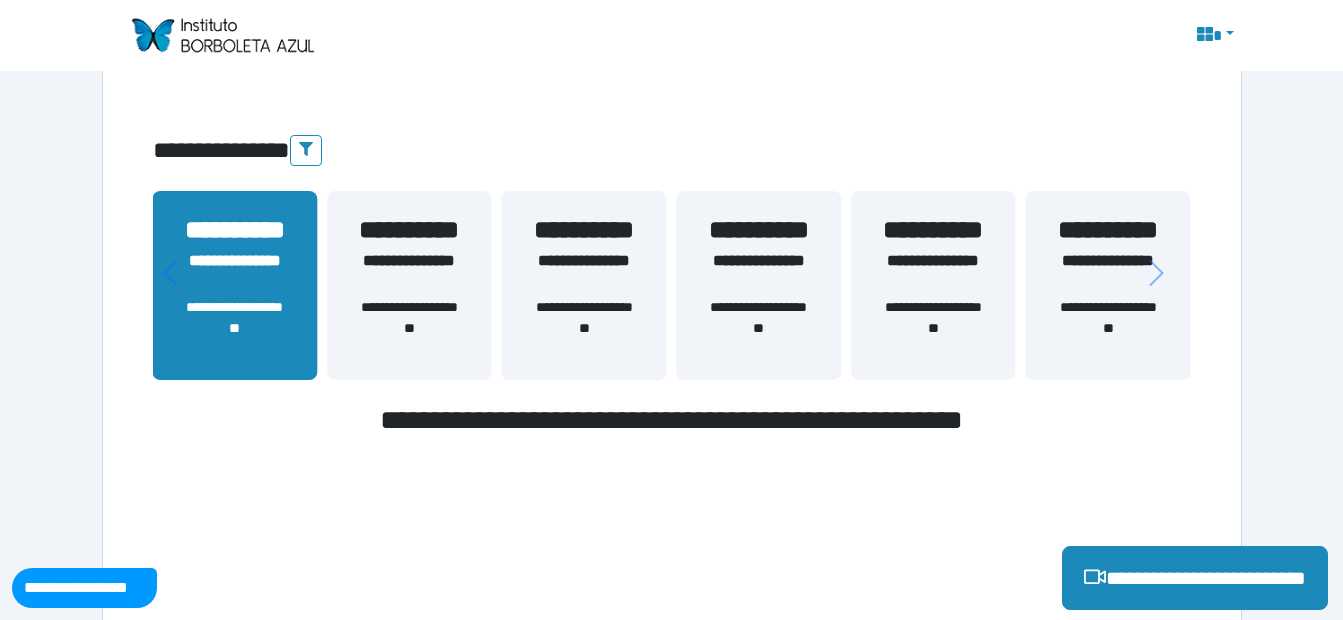click on "**********" at bounding box center [234, 230] 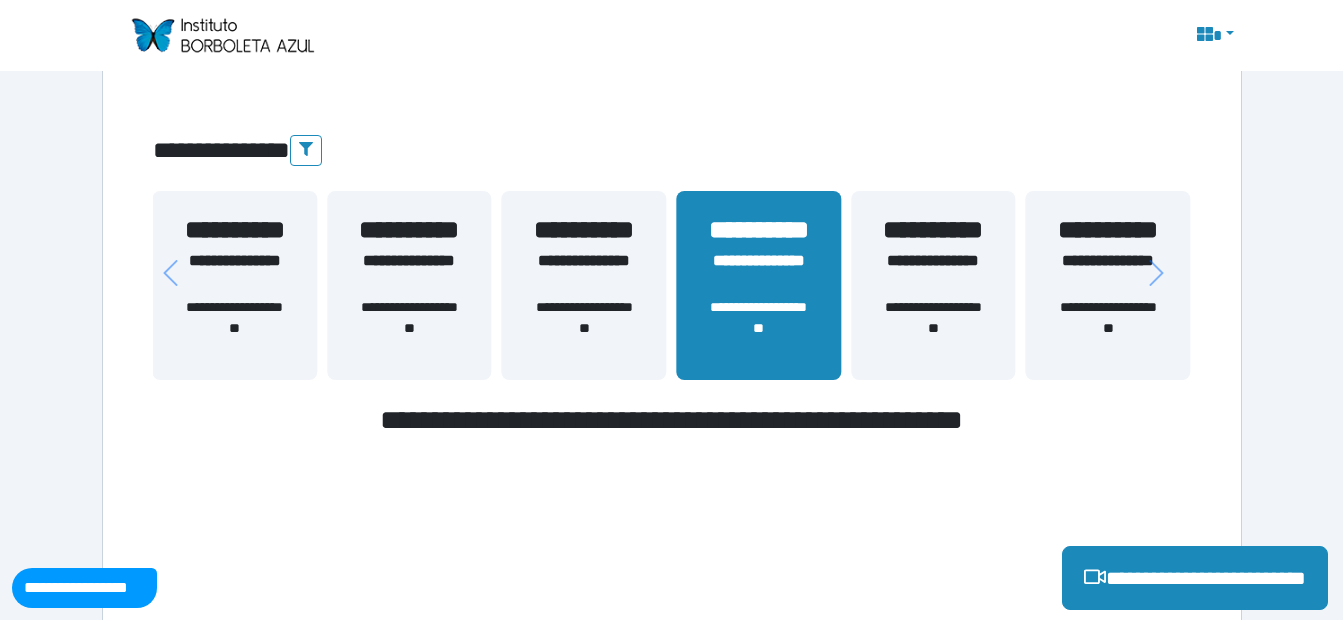 scroll, scrollTop: 0, scrollLeft: 0, axis: both 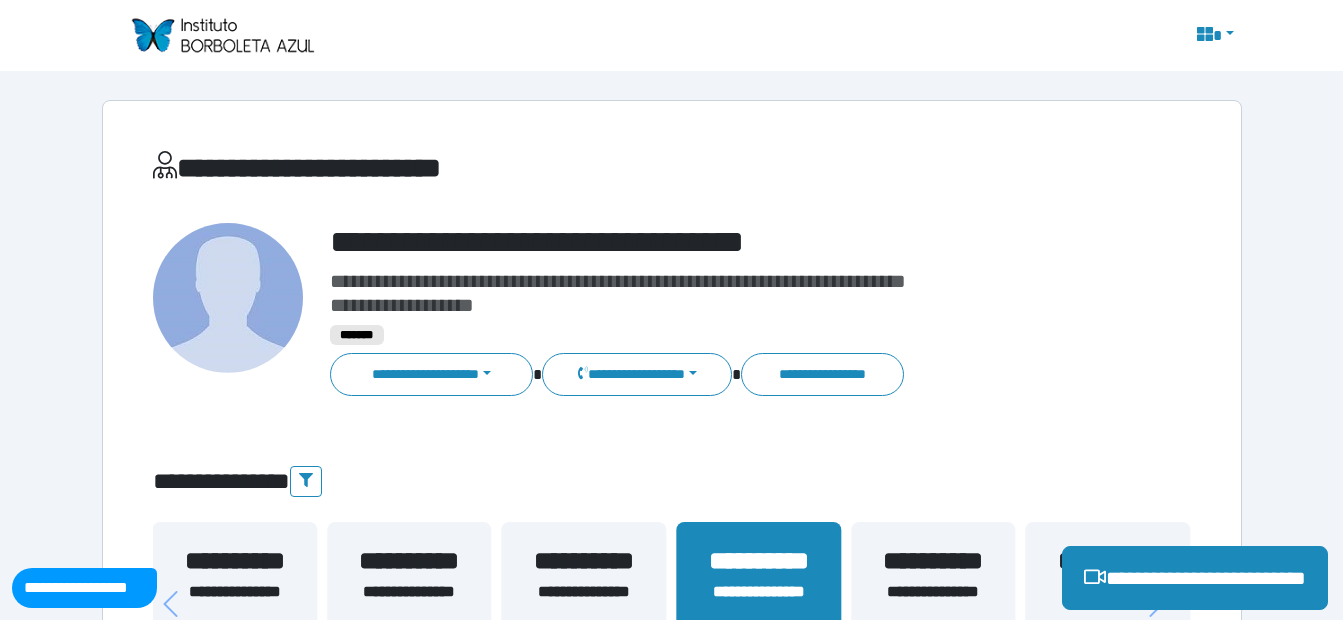 click at bounding box center [222, 35] 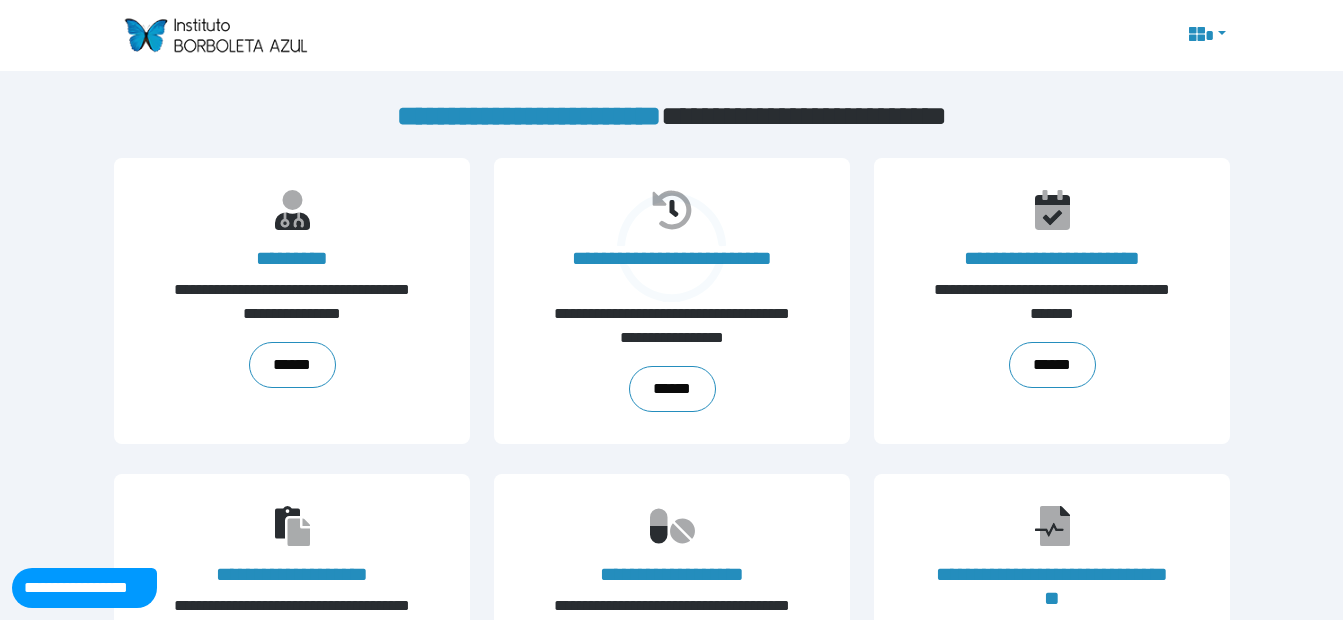 scroll, scrollTop: 0, scrollLeft: 0, axis: both 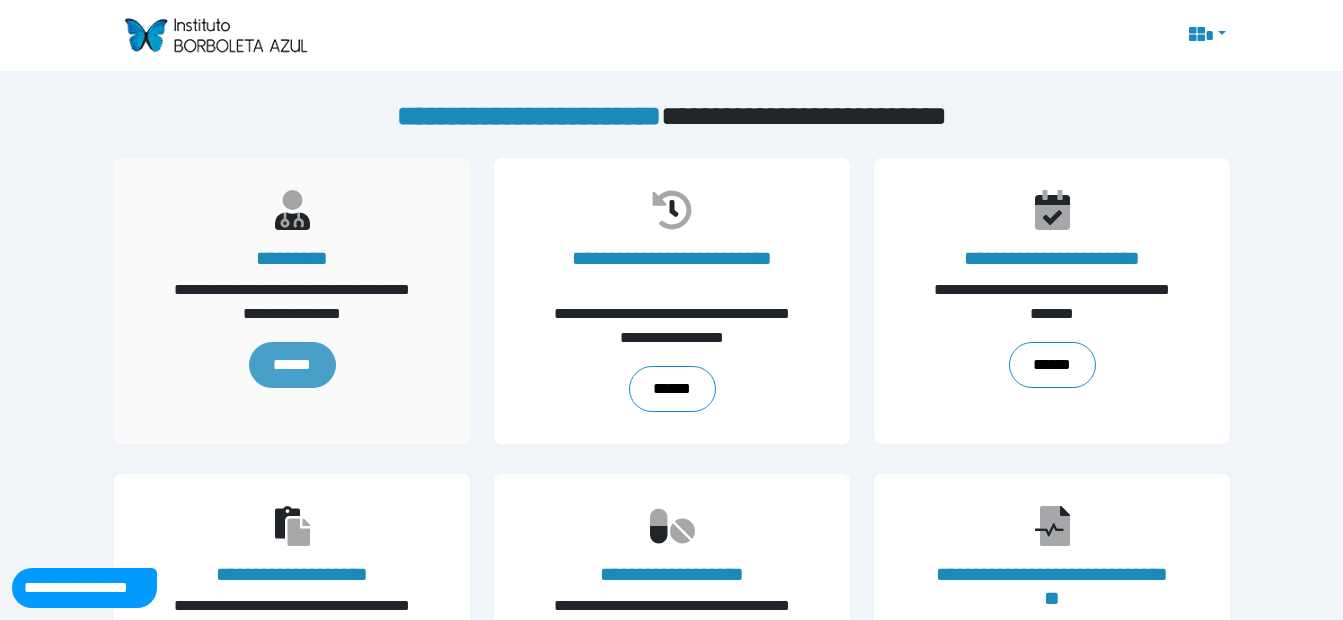 click on "******" at bounding box center [291, 365] 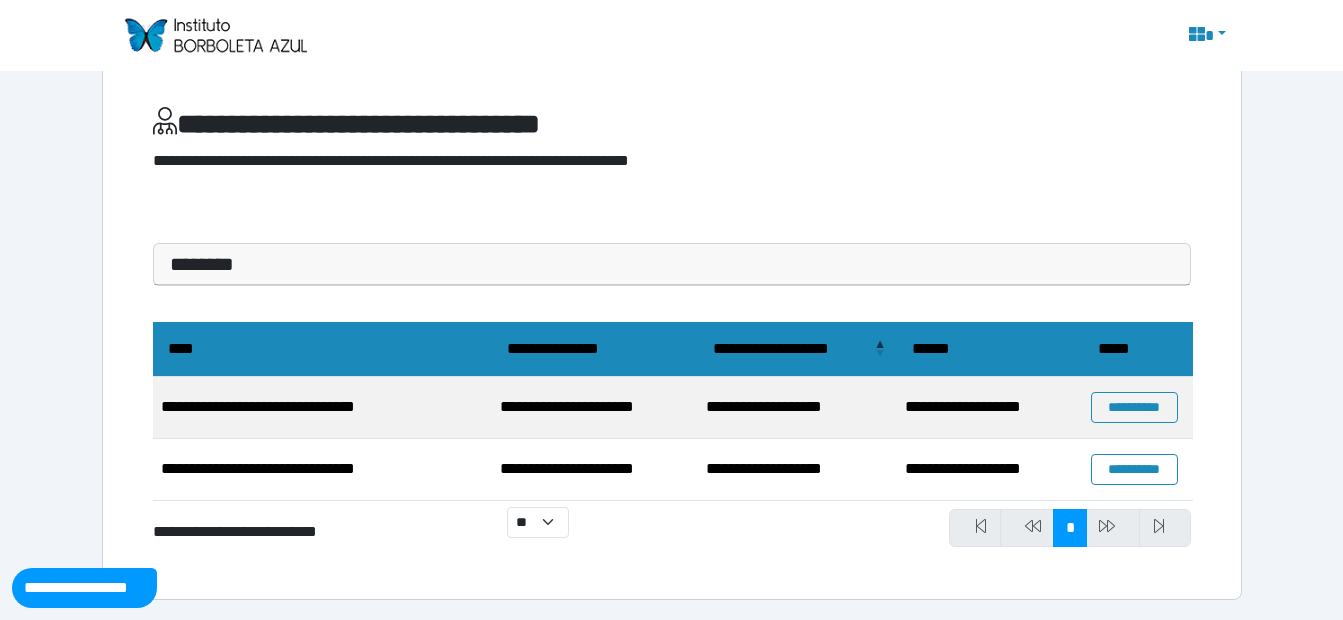 scroll, scrollTop: 0, scrollLeft: 0, axis: both 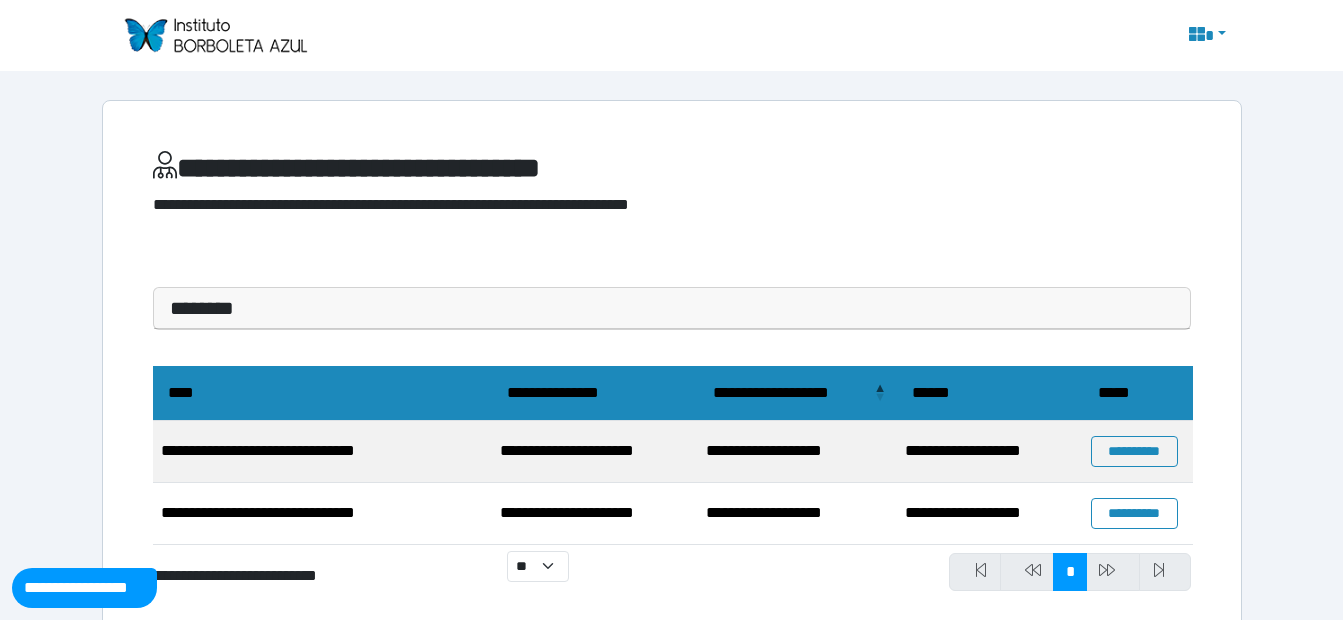 click at bounding box center [215, 35] 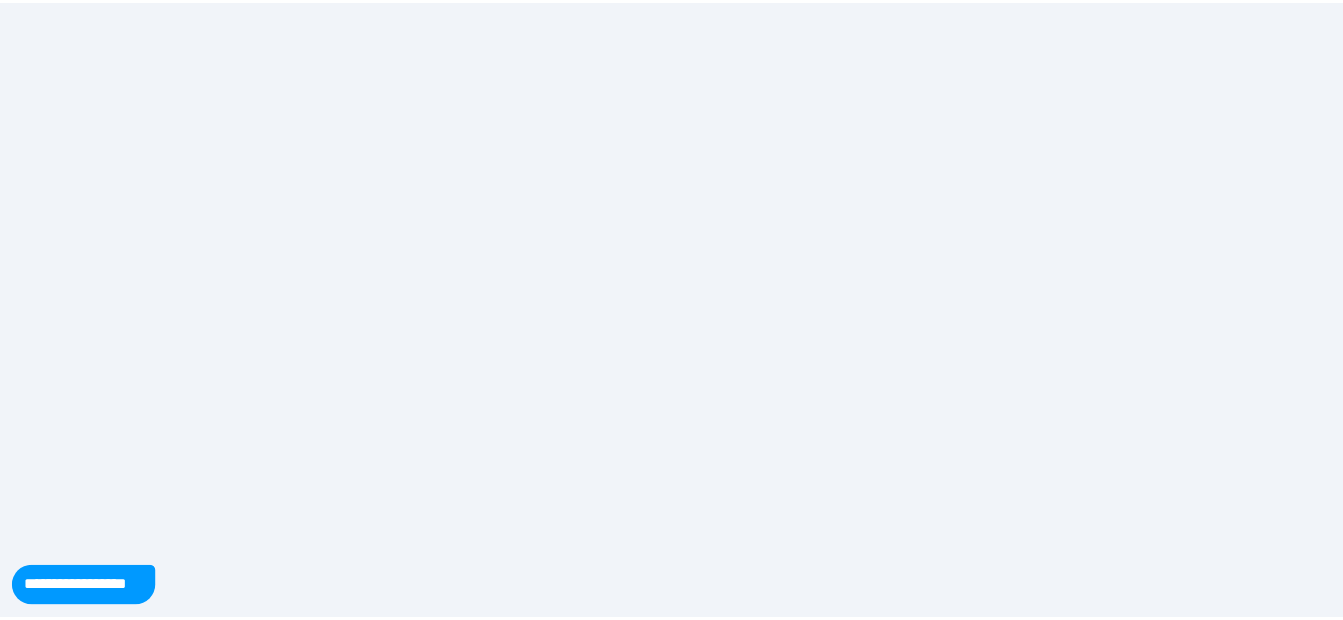 scroll, scrollTop: 0, scrollLeft: 0, axis: both 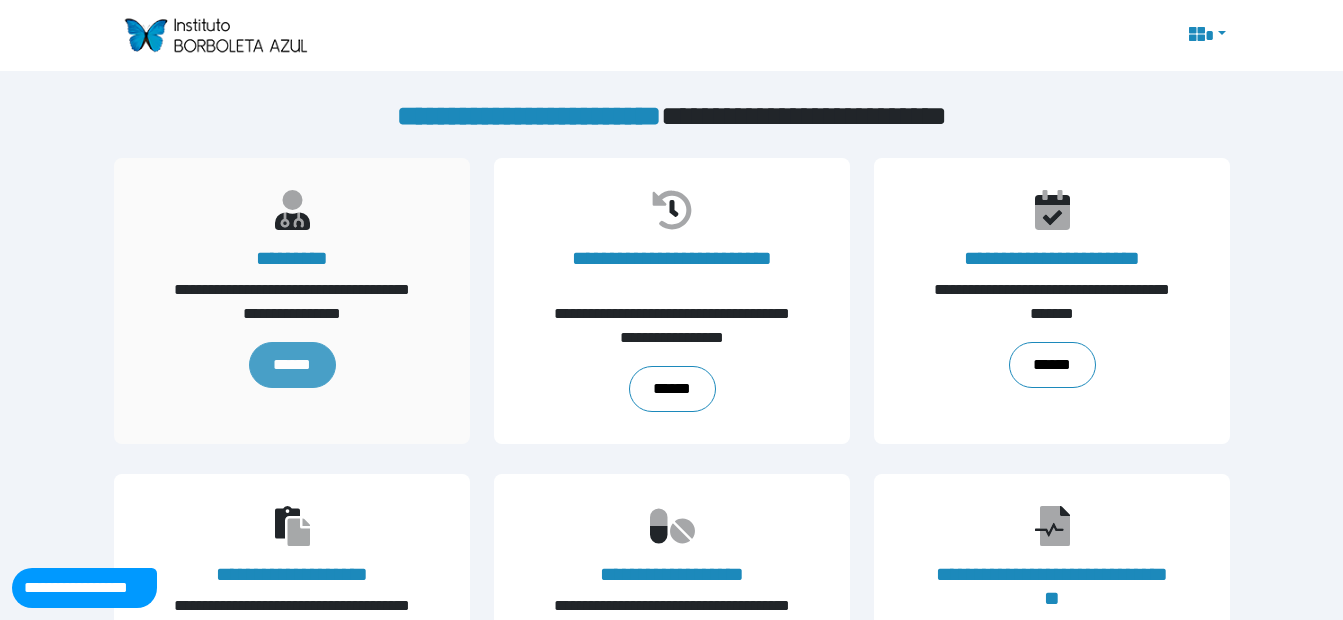 click on "******" at bounding box center [291, 365] 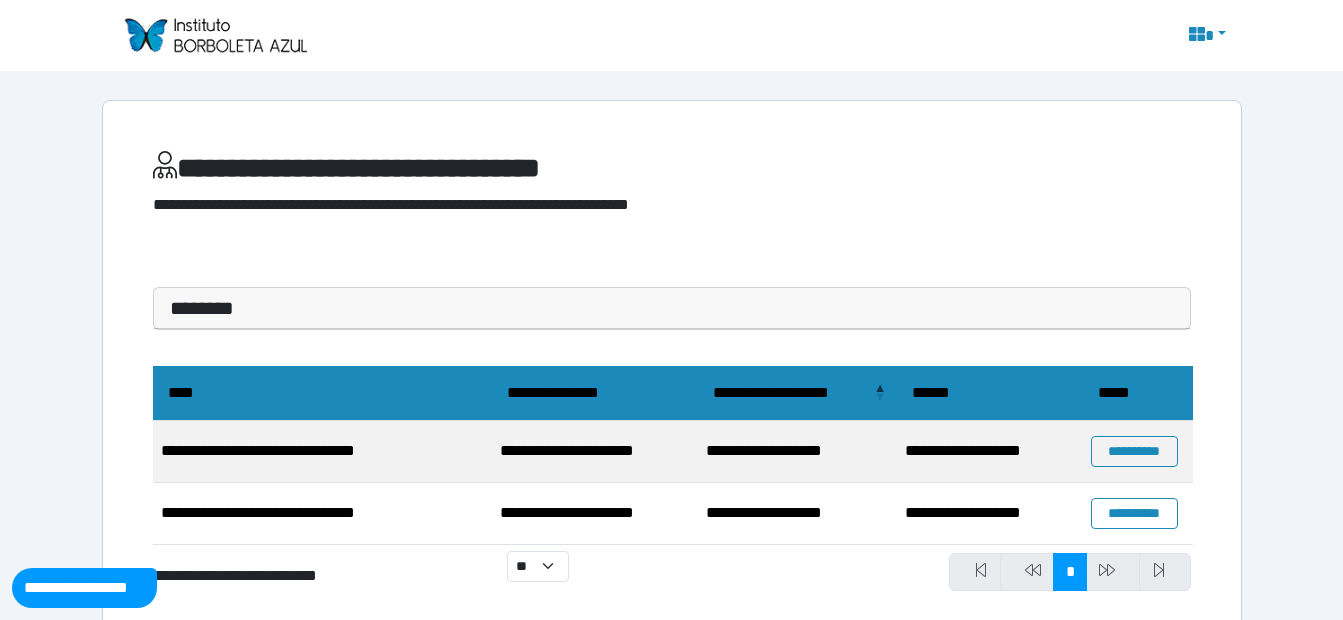 scroll, scrollTop: 44, scrollLeft: 0, axis: vertical 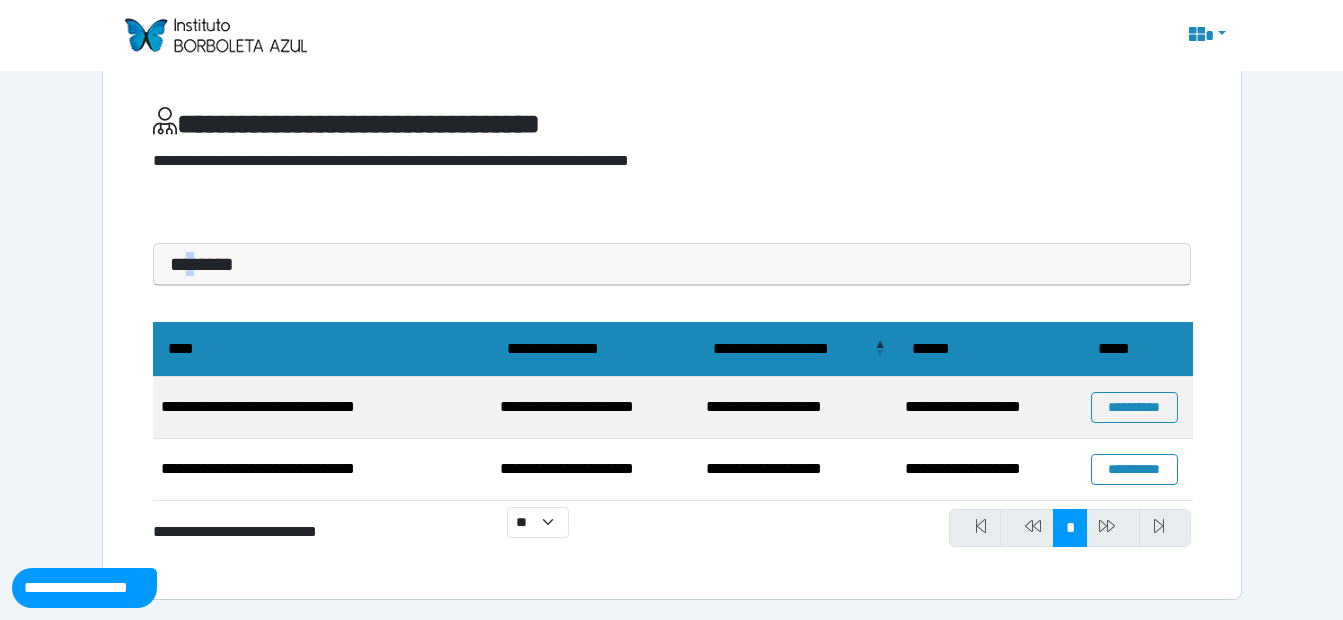 click on "********" at bounding box center (672, 264) 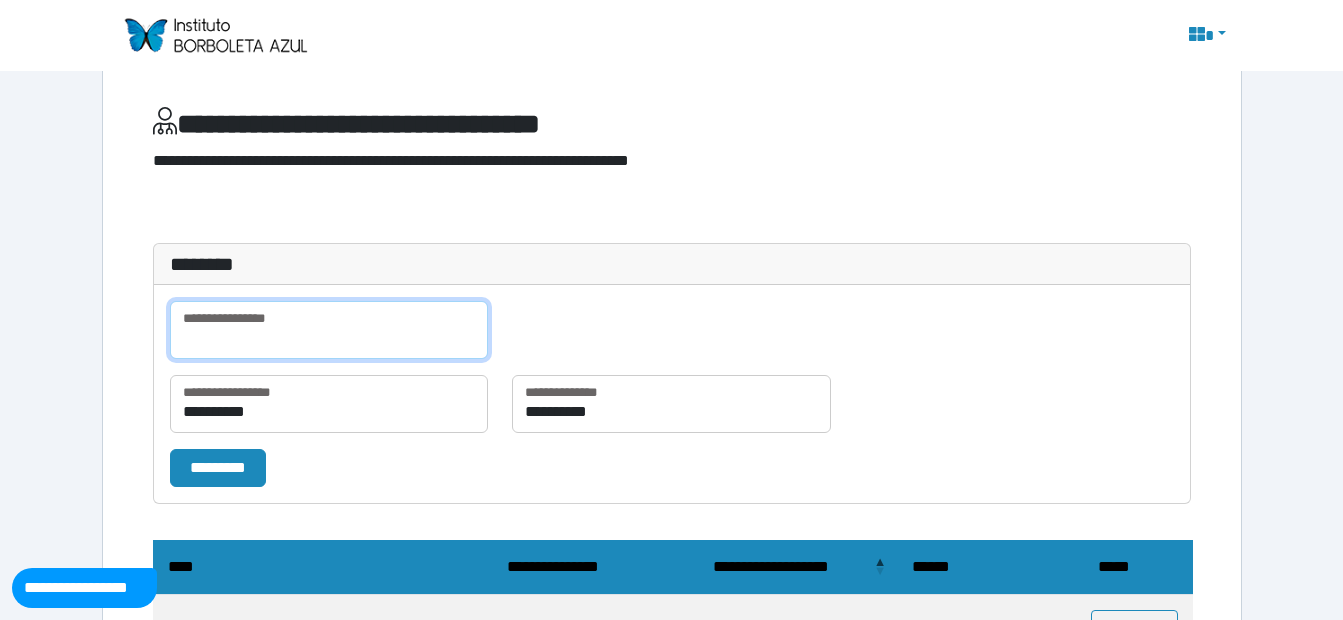 drag, startPoint x: 198, startPoint y: 263, endPoint x: 235, endPoint y: 324, distance: 71.34424 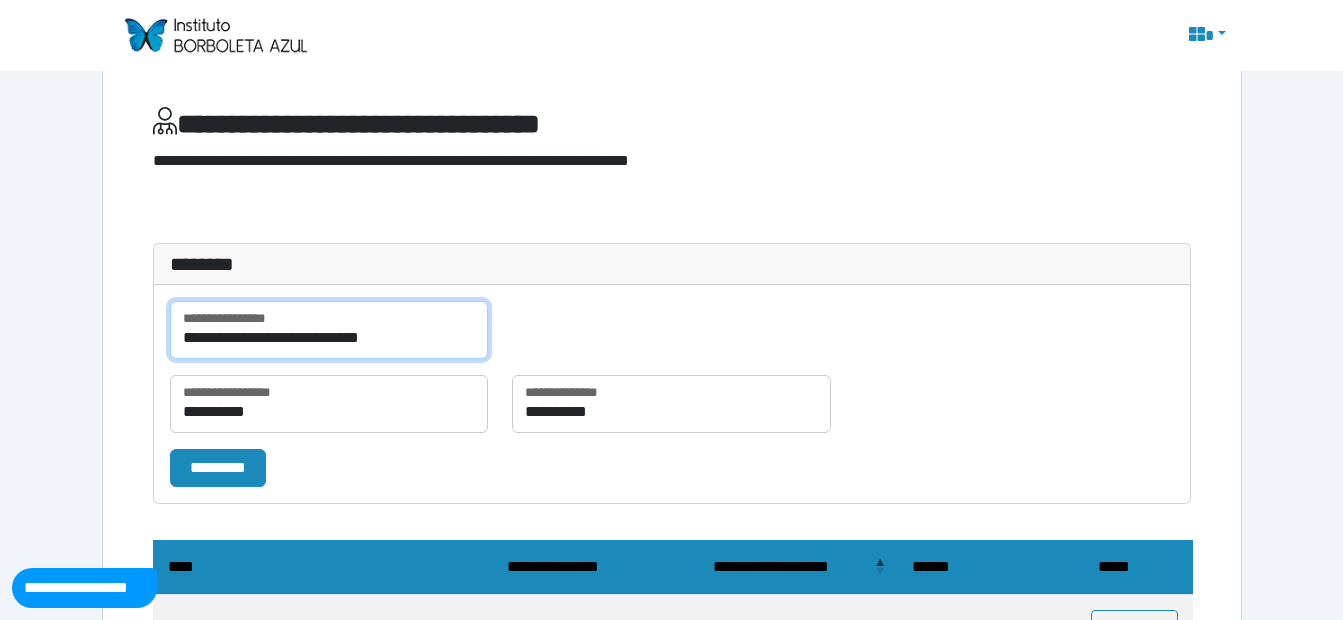 type on "**********" 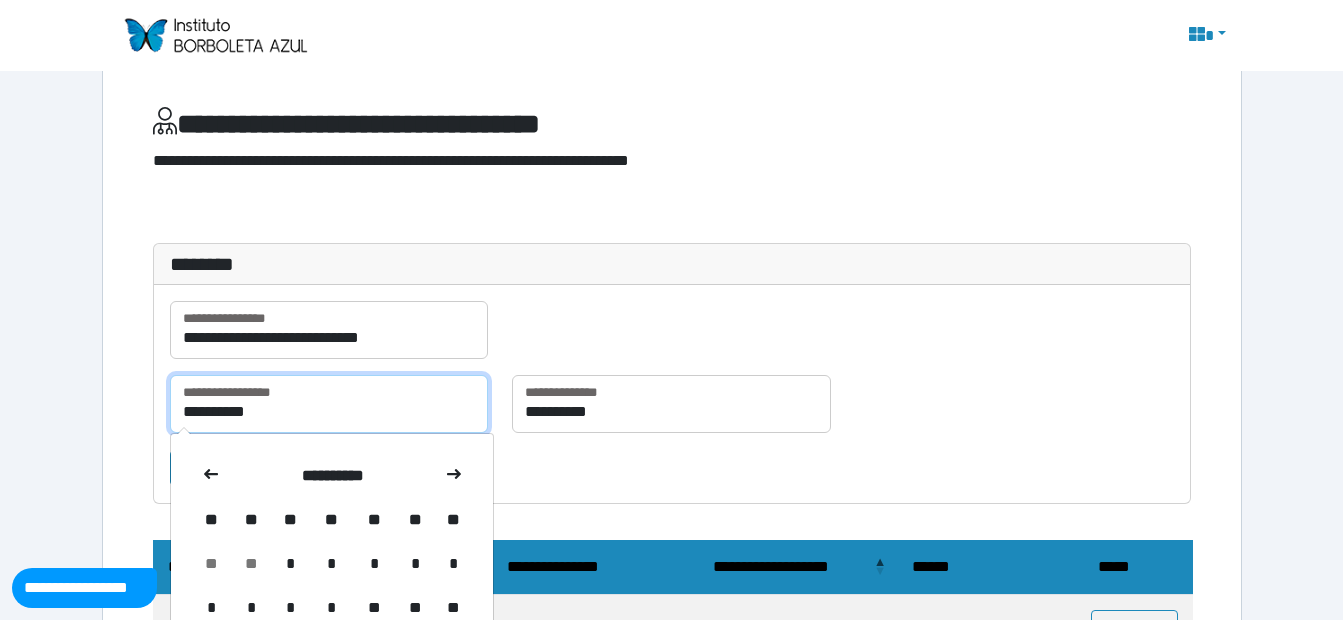 click on "**********" at bounding box center [329, 404] 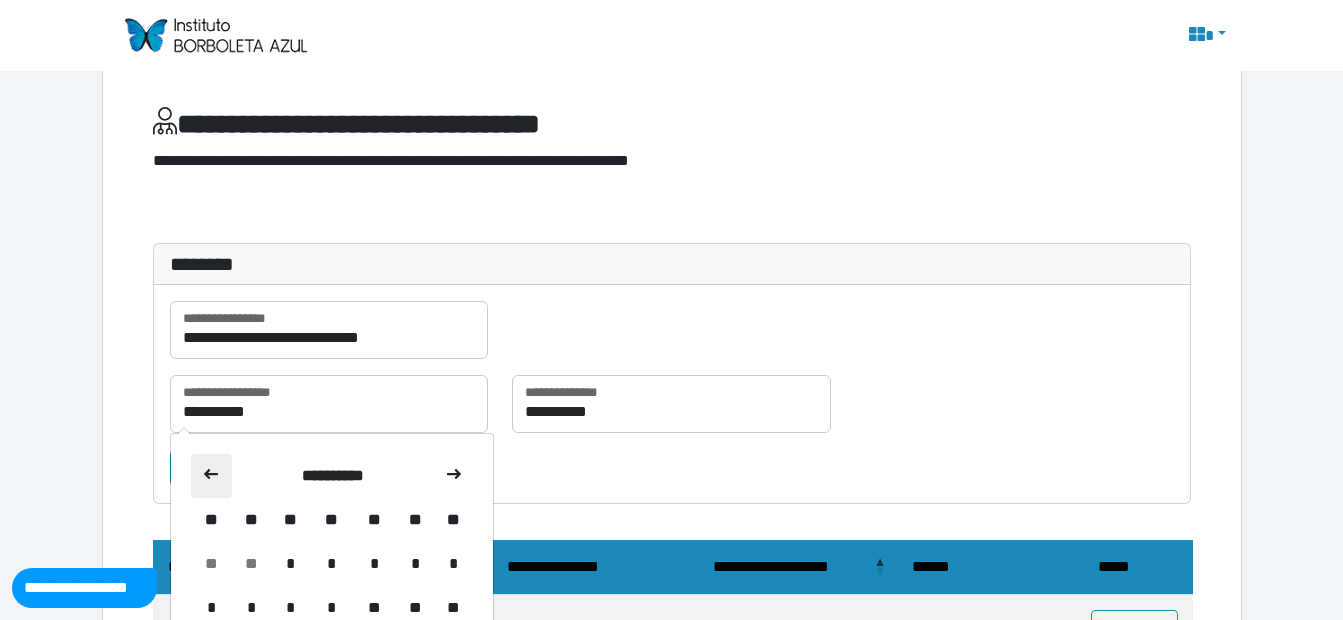 click 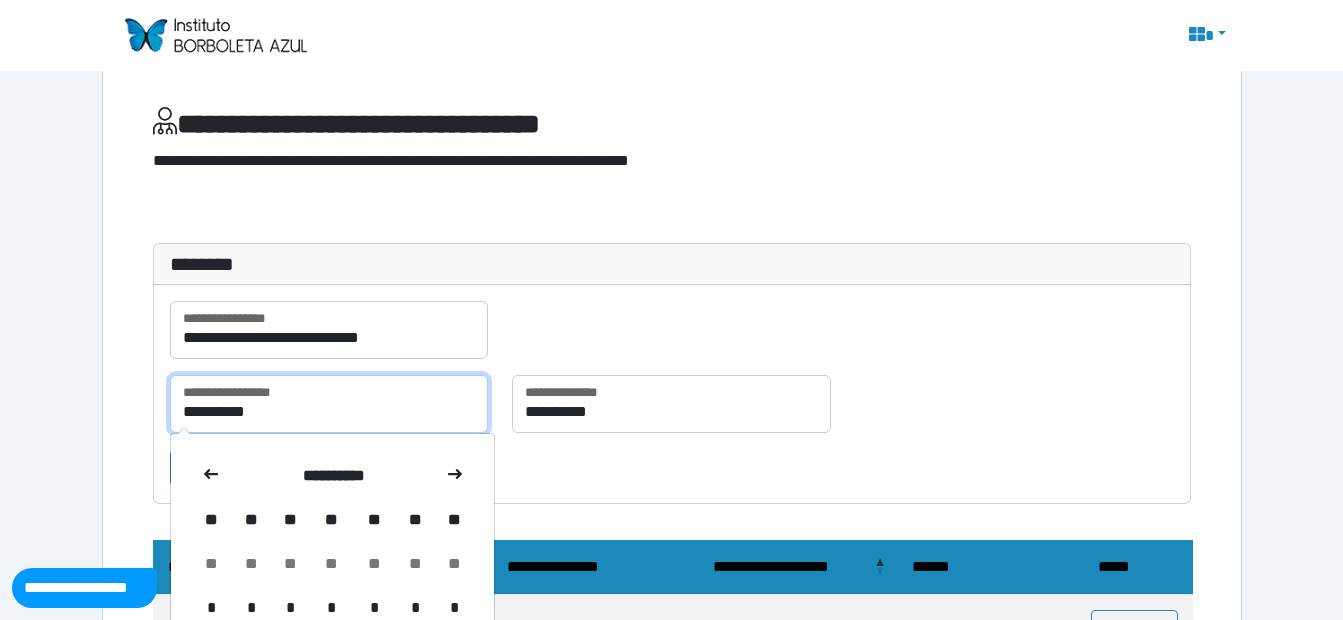 scroll, scrollTop: 244, scrollLeft: 0, axis: vertical 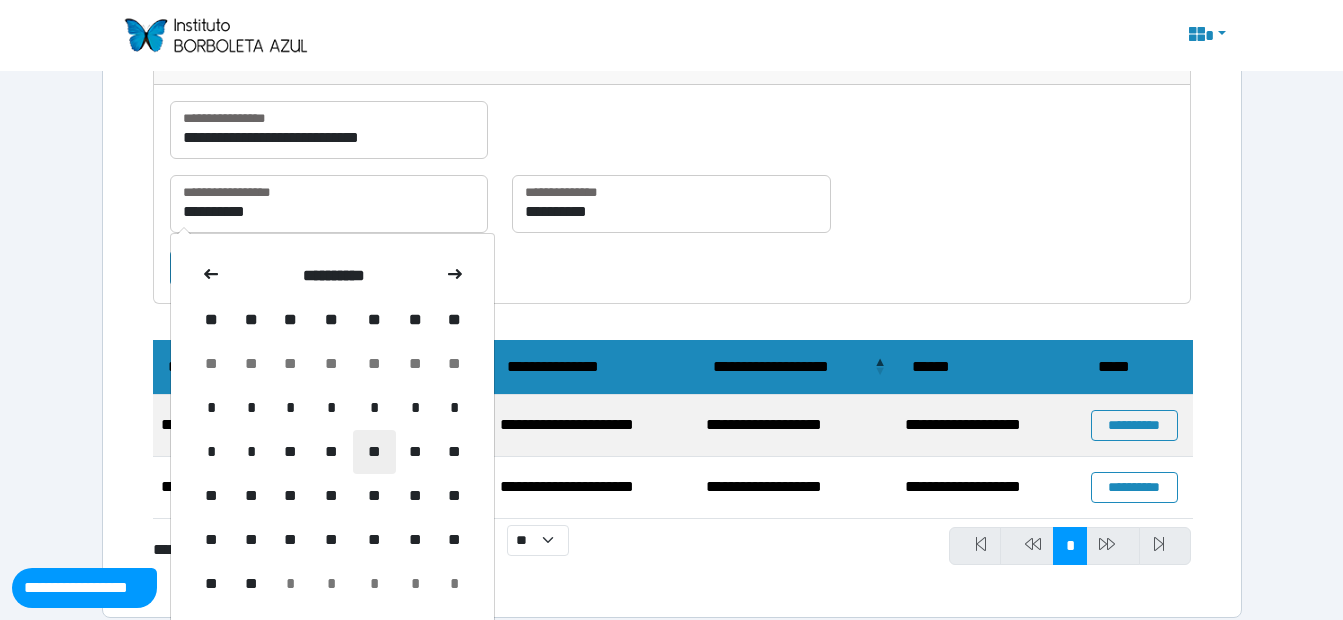 click on "**" at bounding box center (374, 452) 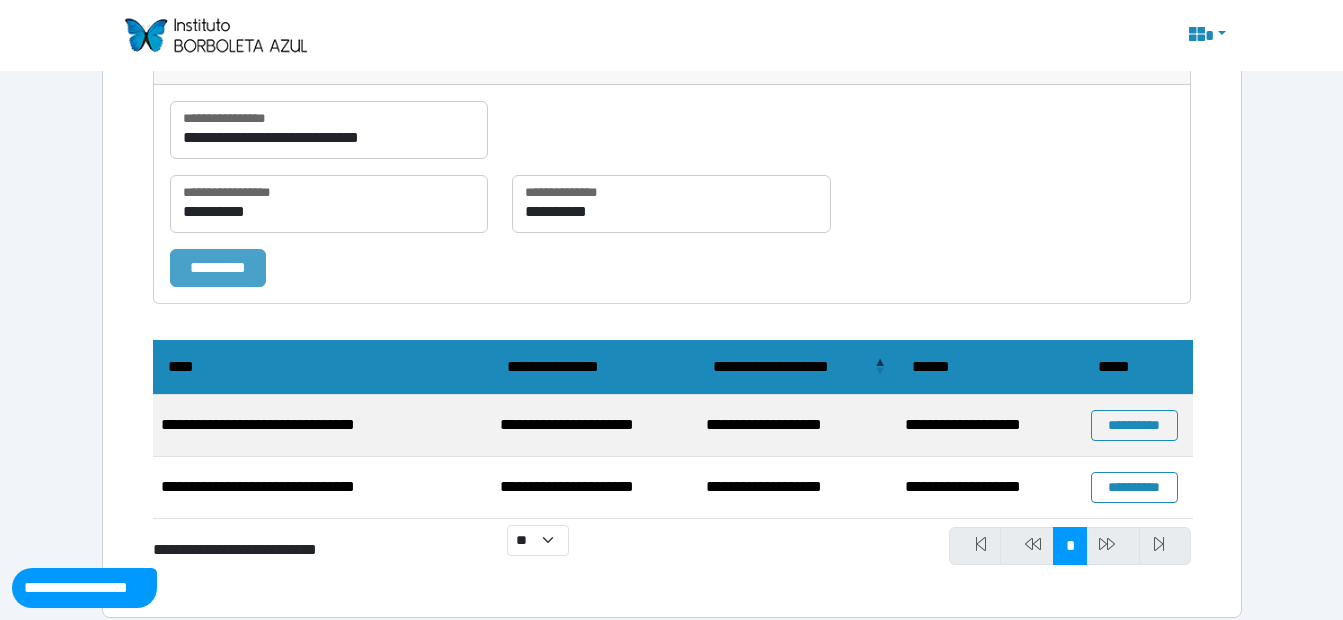 click on "*********" at bounding box center [218, 268] 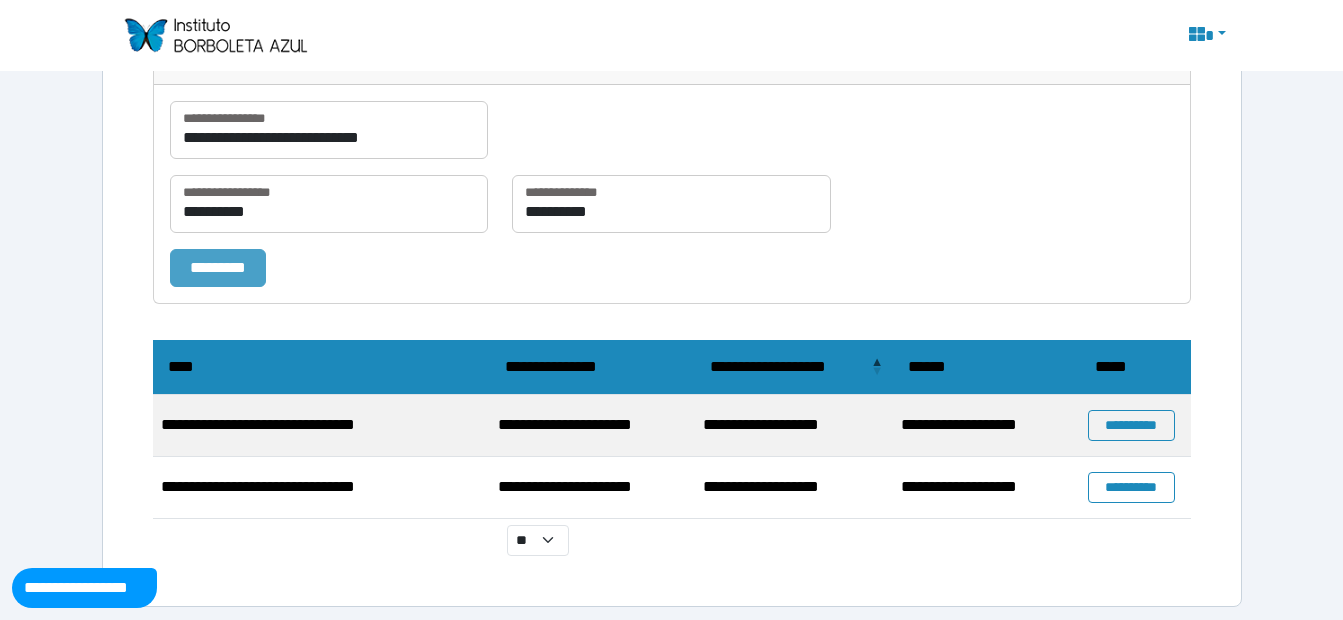 scroll, scrollTop: 225, scrollLeft: 0, axis: vertical 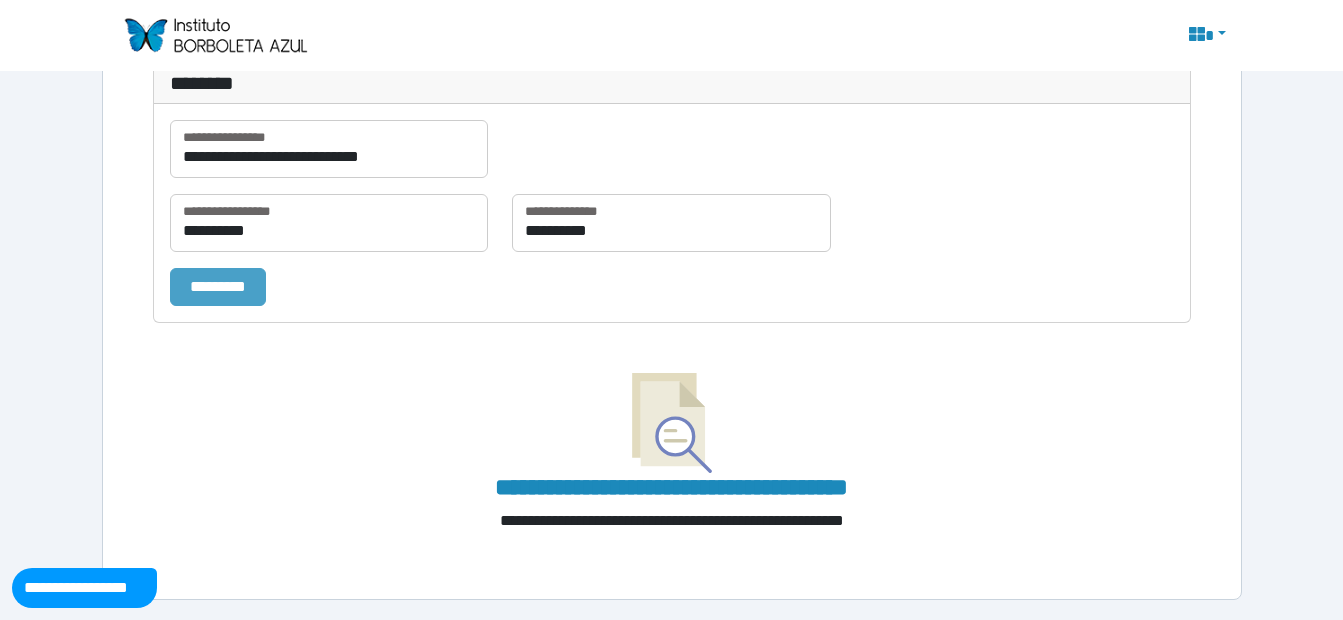 click on "*********" at bounding box center (218, 287) 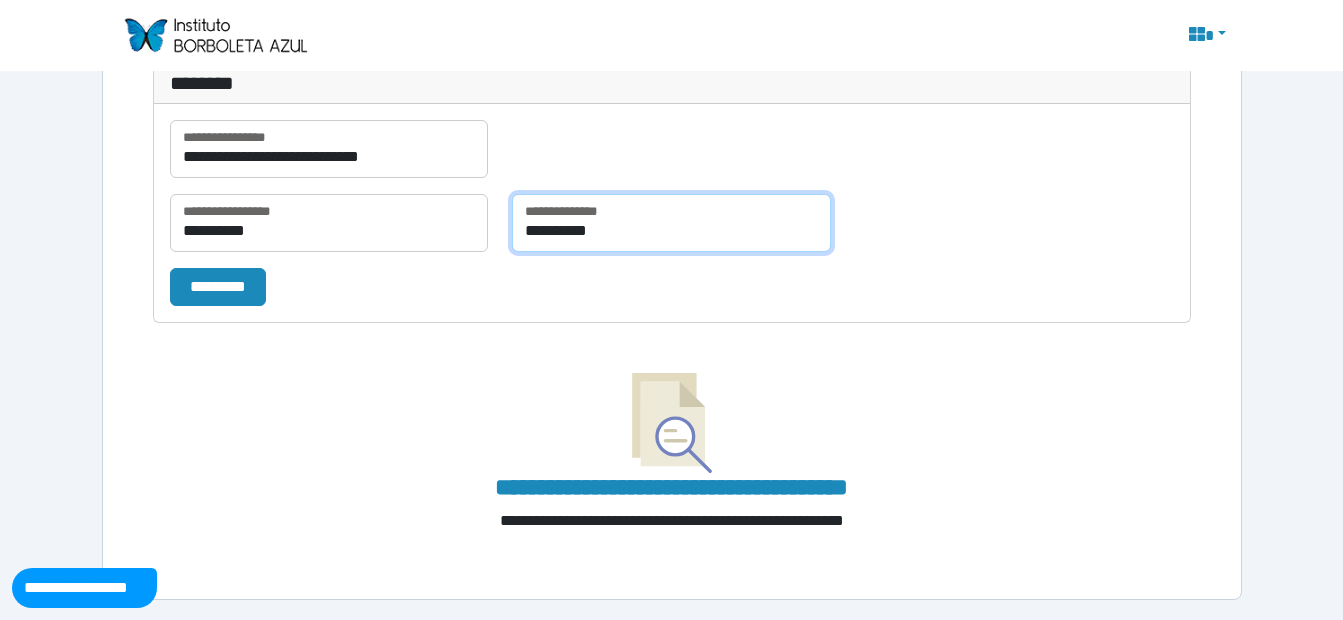 scroll, scrollTop: 244, scrollLeft: 0, axis: vertical 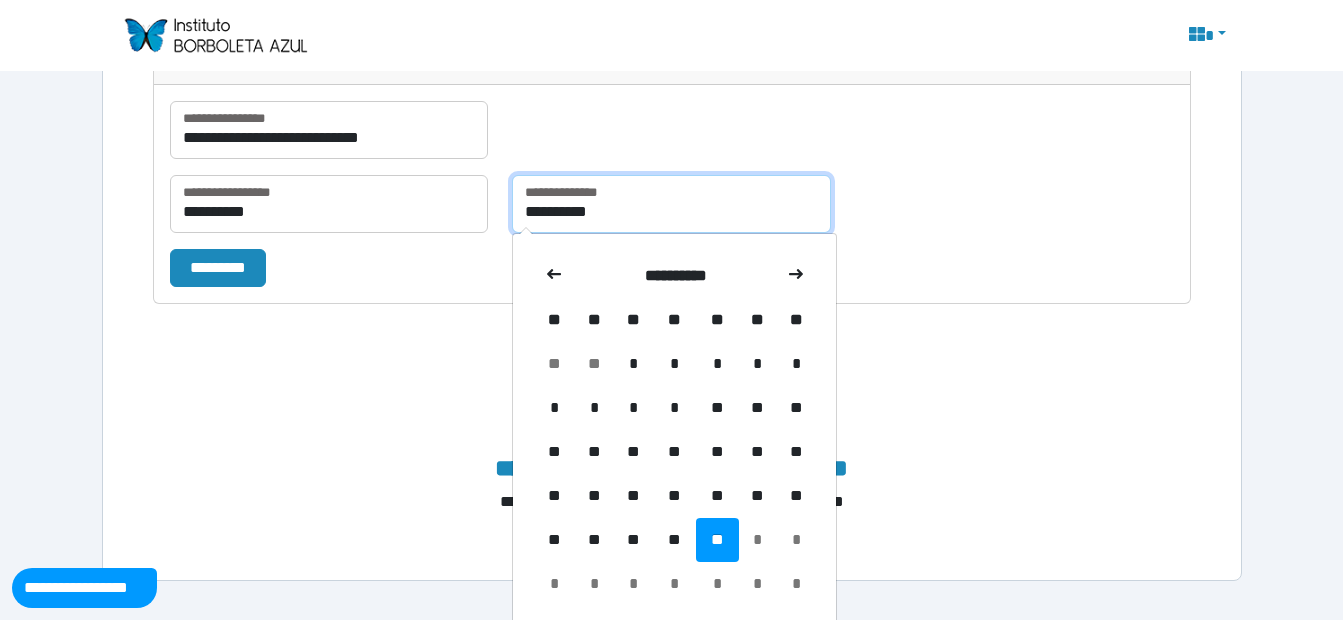 click on "**********" at bounding box center [671, 178] 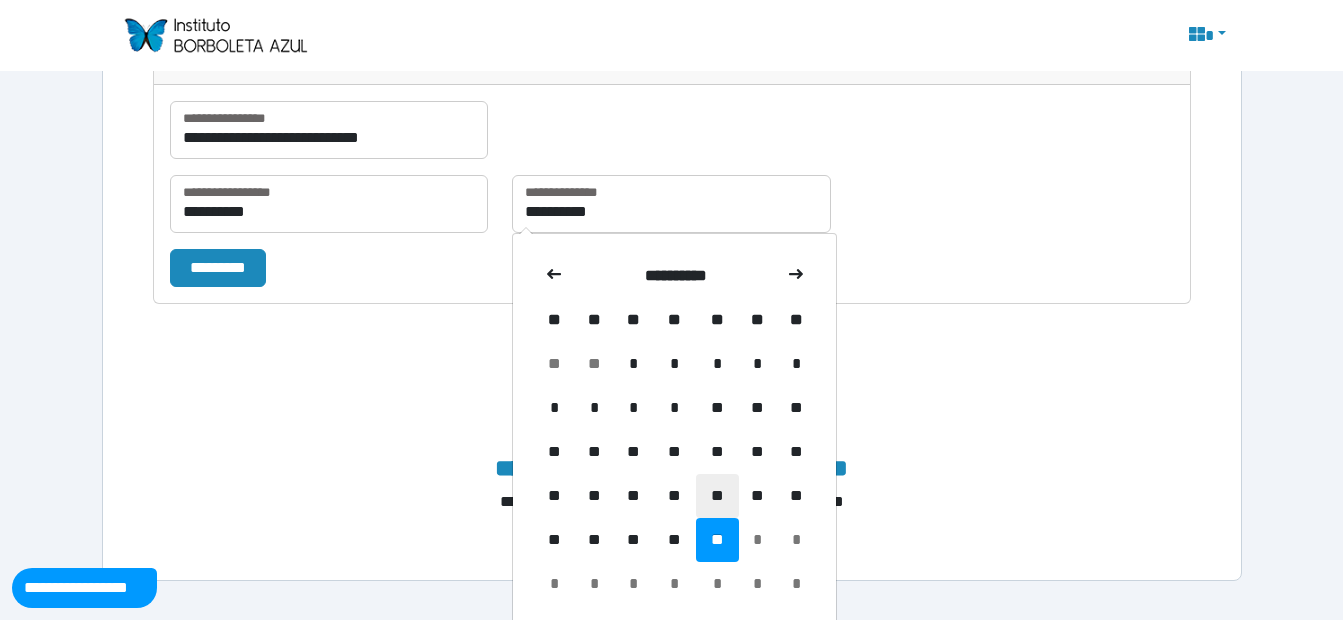 click on "**" at bounding box center [717, 496] 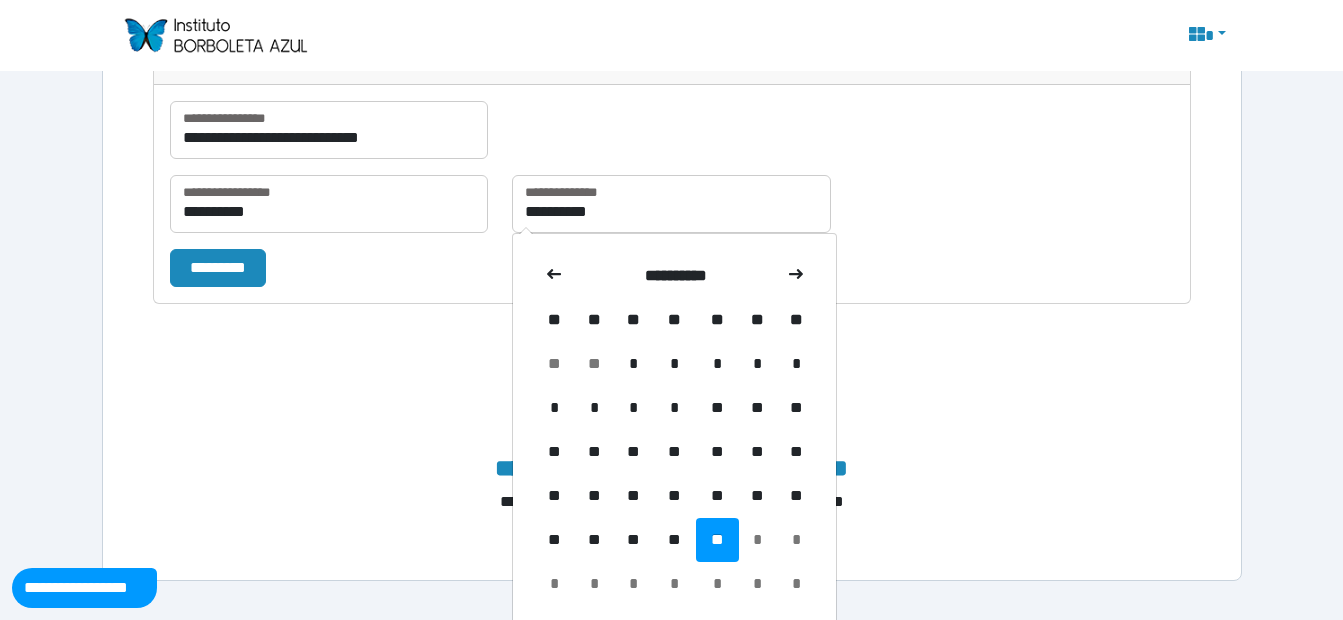 scroll, scrollTop: 225, scrollLeft: 0, axis: vertical 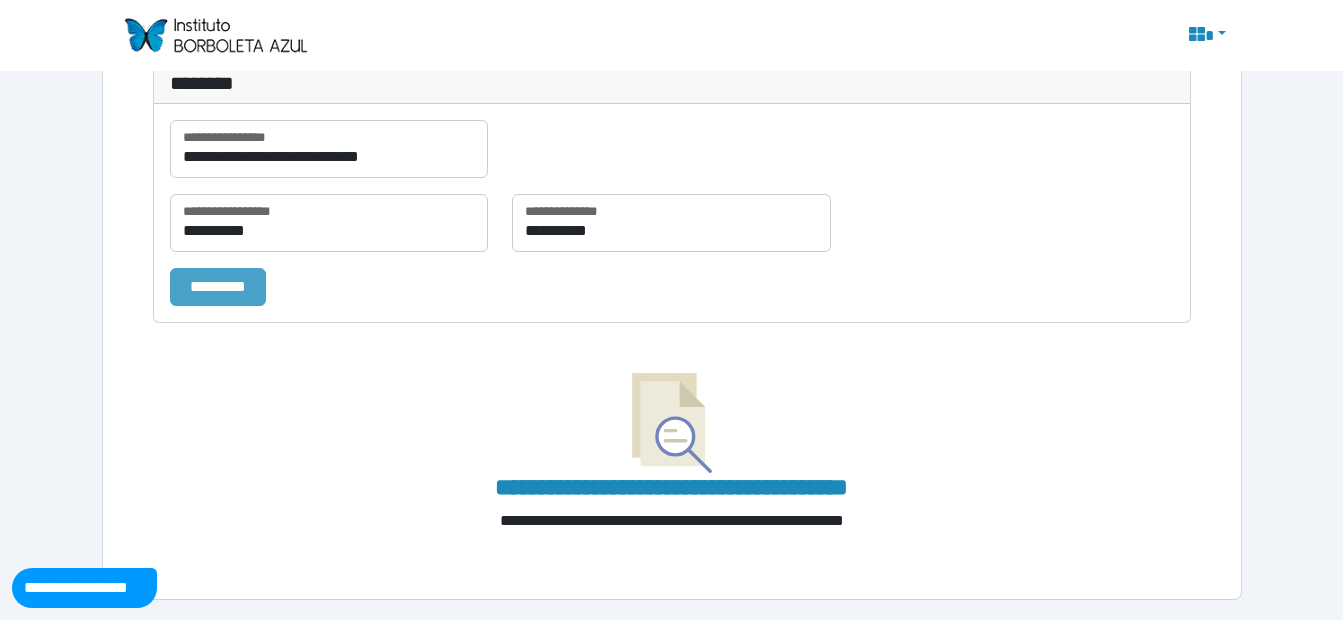 click on "*********" at bounding box center (218, 287) 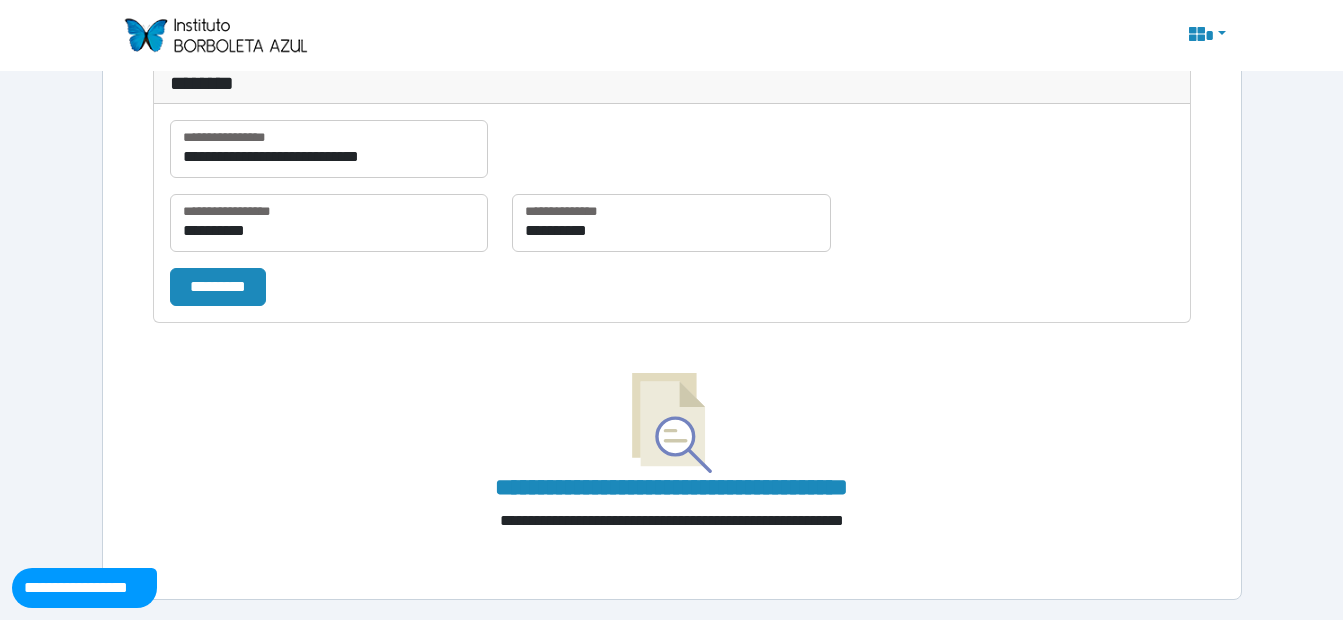 click at bounding box center [672, 423] 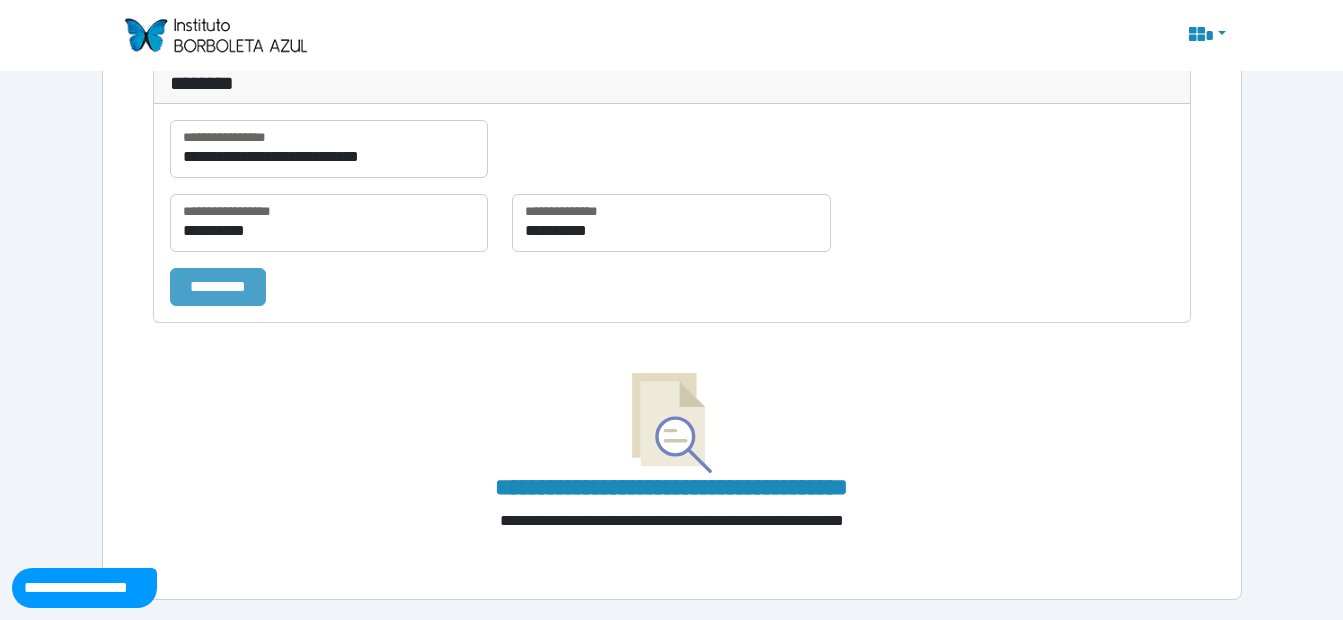 click on "*********" at bounding box center [218, 287] 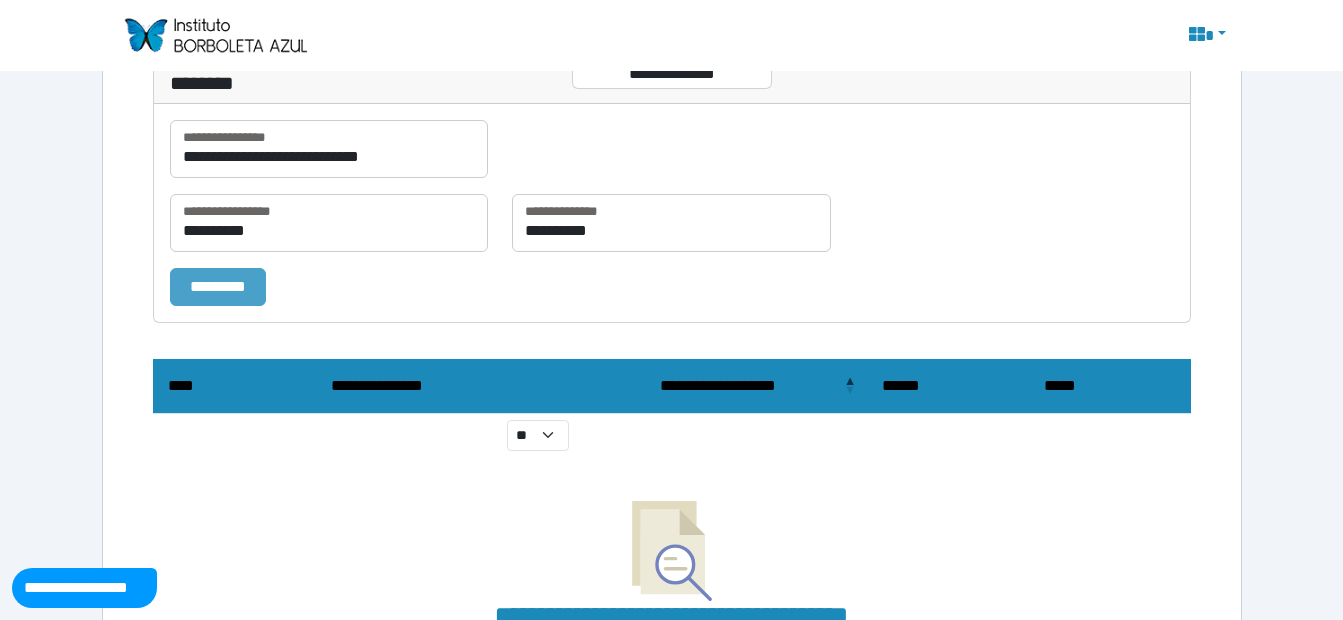 click on "*********" at bounding box center (218, 287) 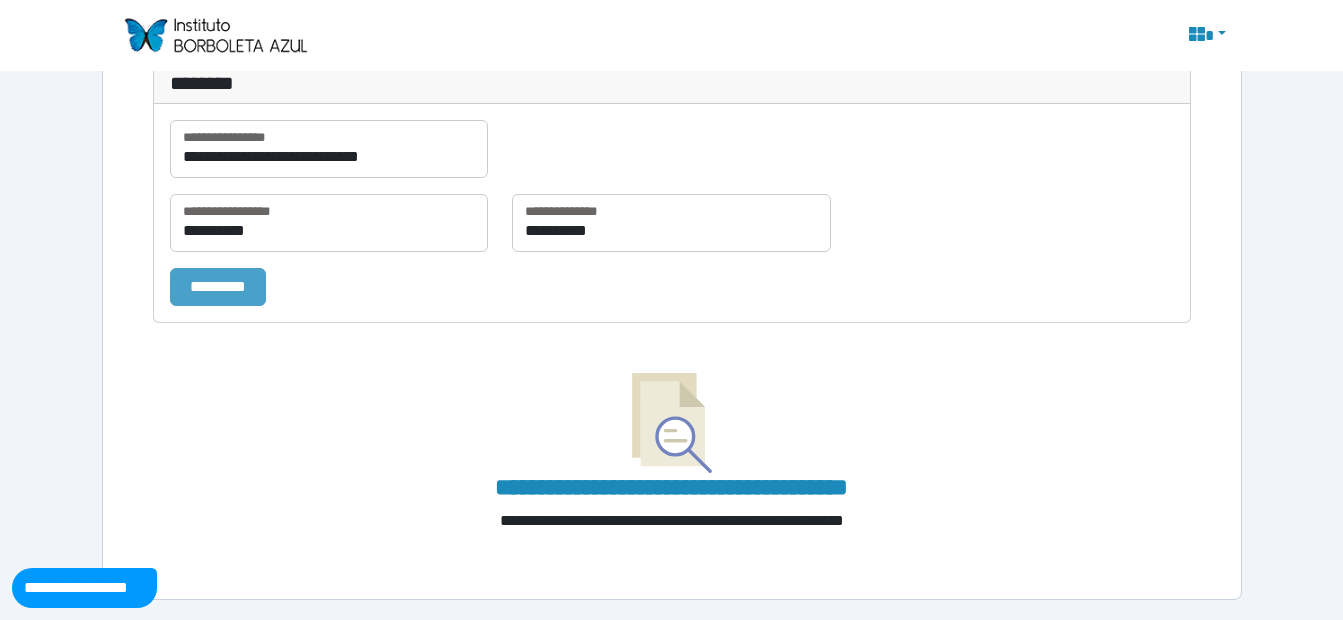 click on "*********" at bounding box center [218, 287] 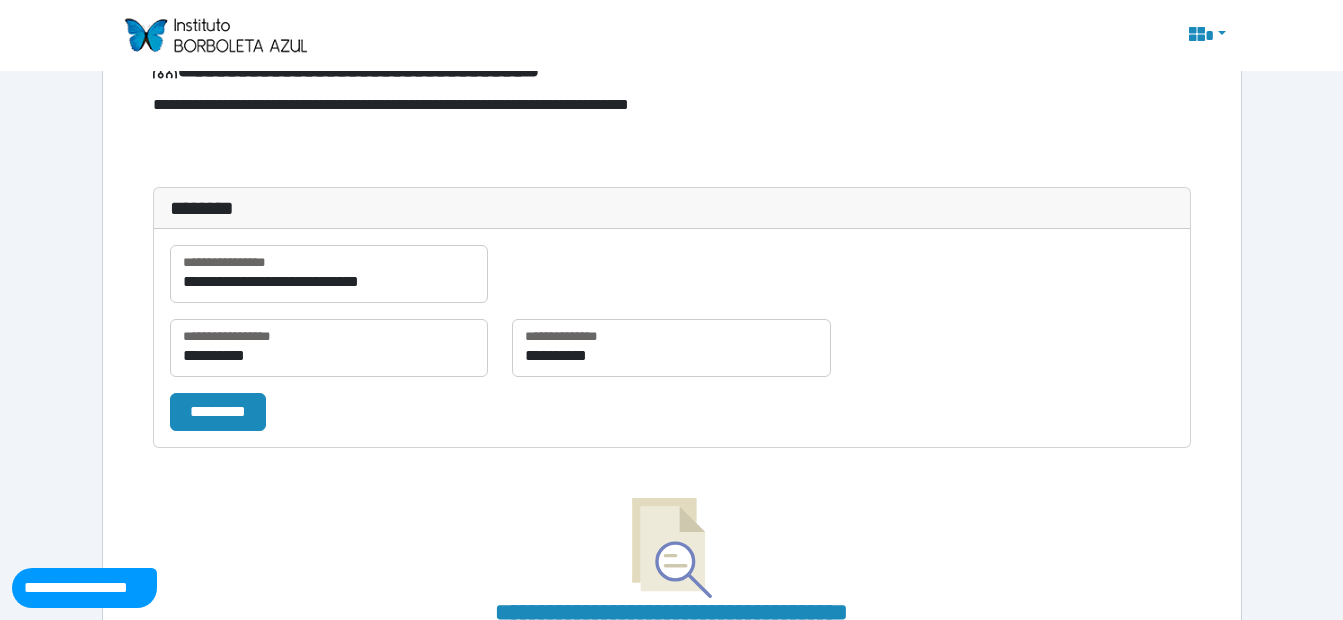 scroll, scrollTop: 225, scrollLeft: 0, axis: vertical 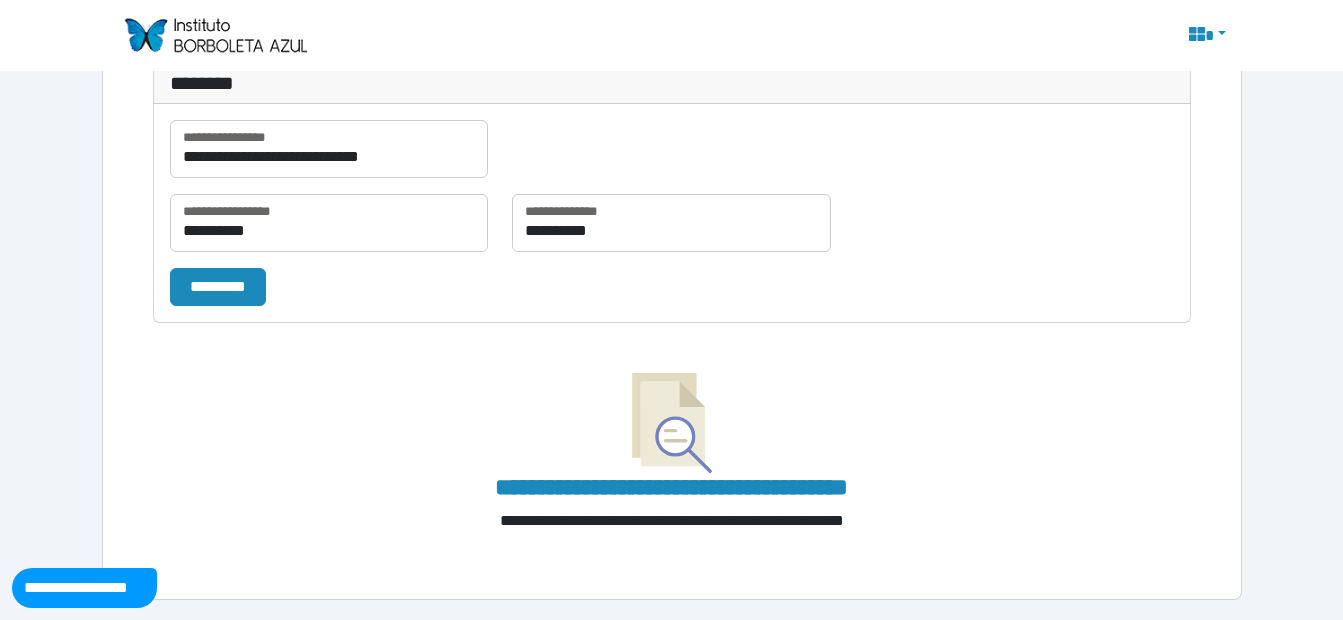 click at bounding box center [672, 423] 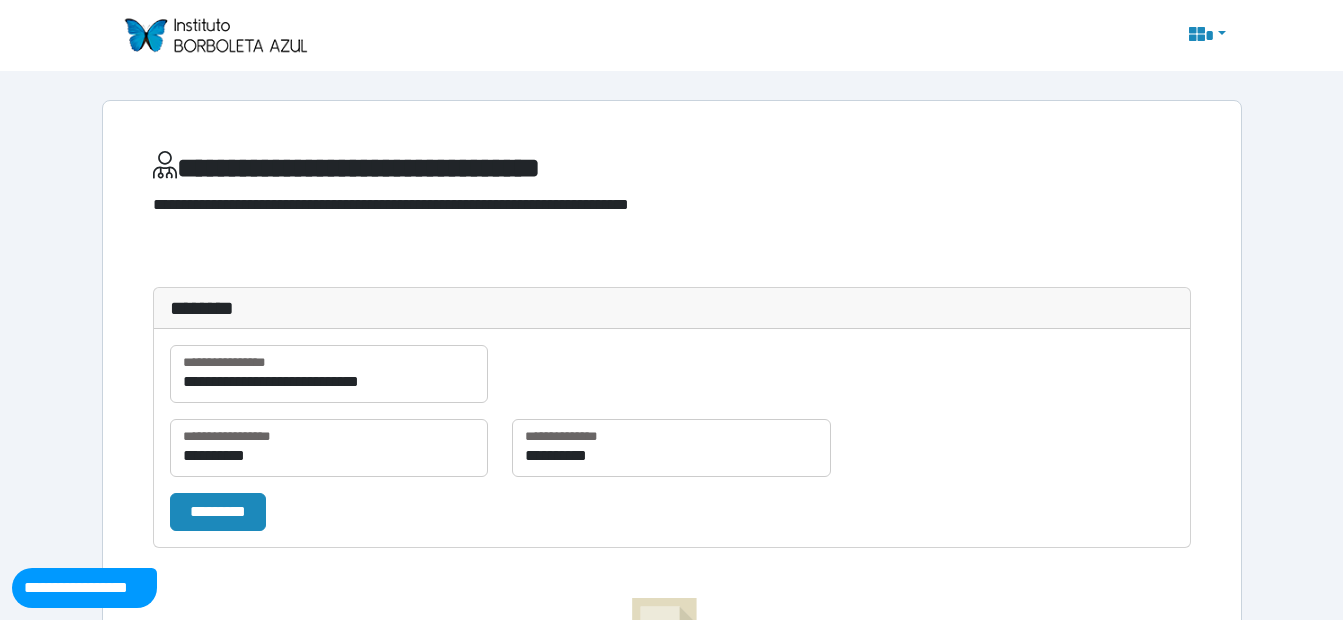 click at bounding box center (215, 35) 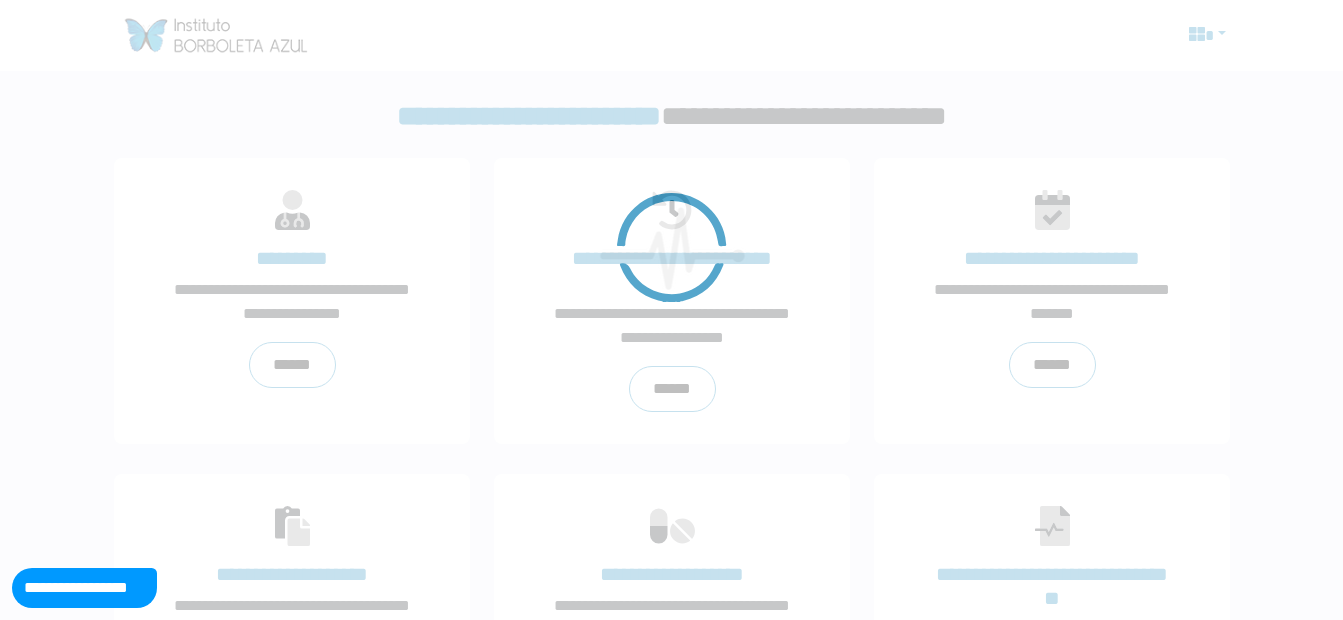 scroll, scrollTop: 0, scrollLeft: 0, axis: both 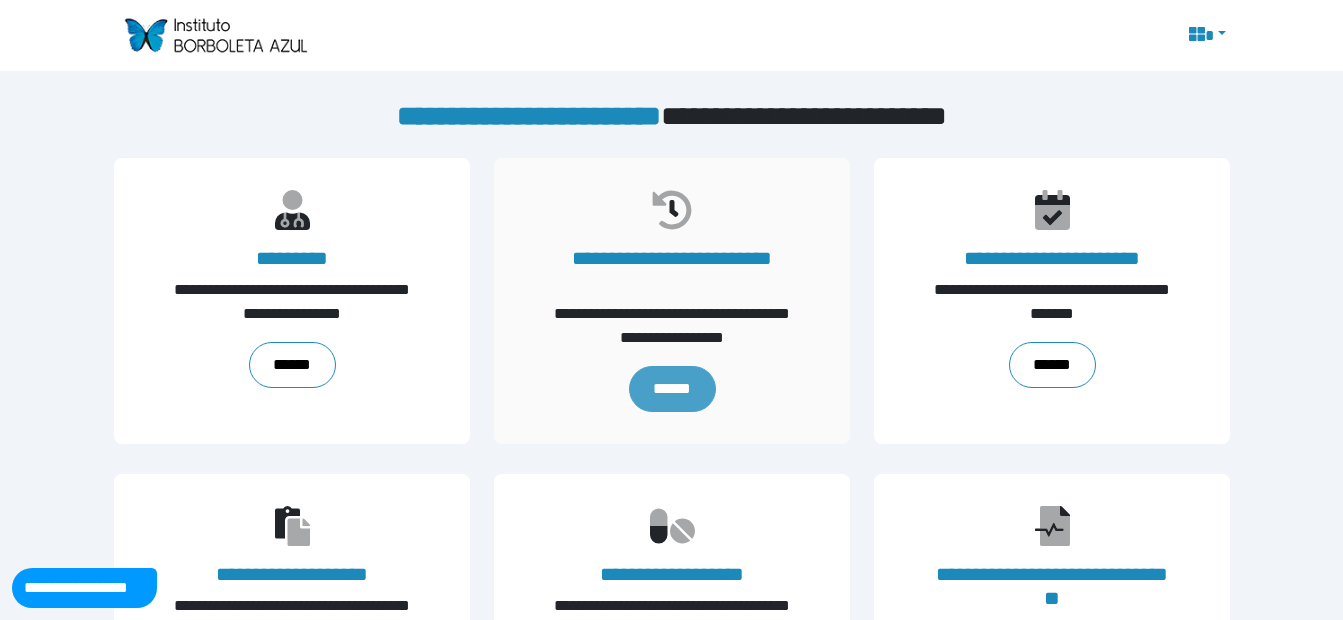 click on "******" at bounding box center [671, 389] 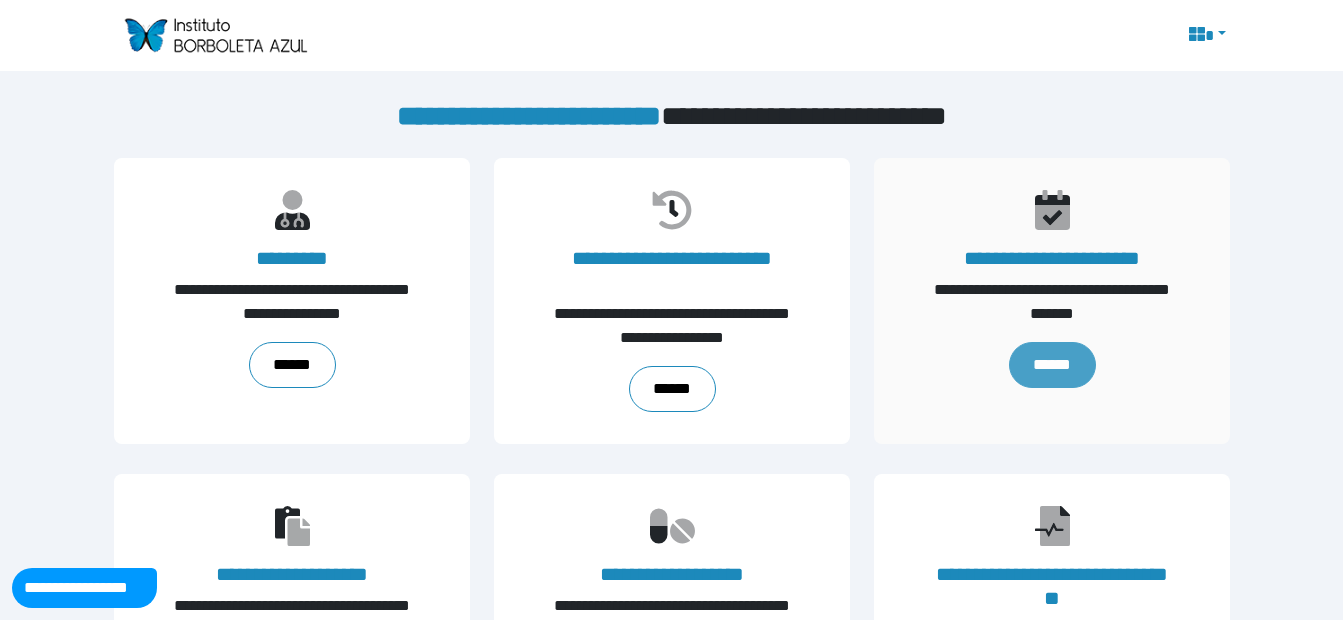 click on "******" at bounding box center (1051, 365) 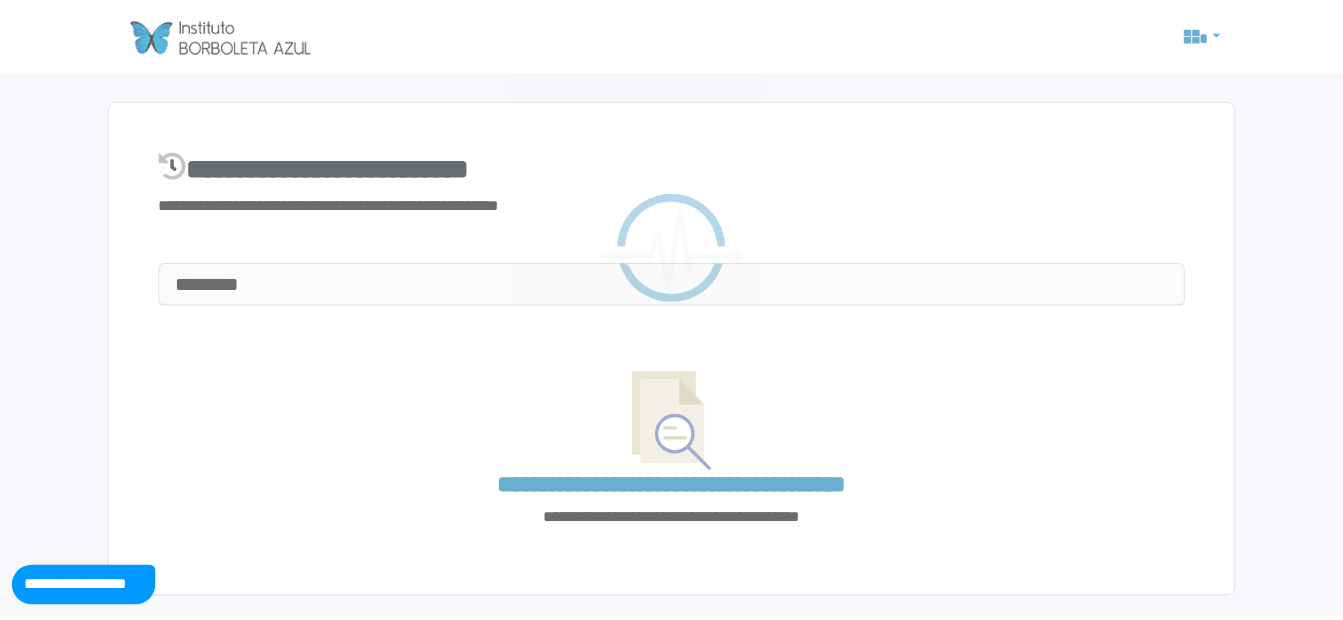 scroll, scrollTop: 0, scrollLeft: 0, axis: both 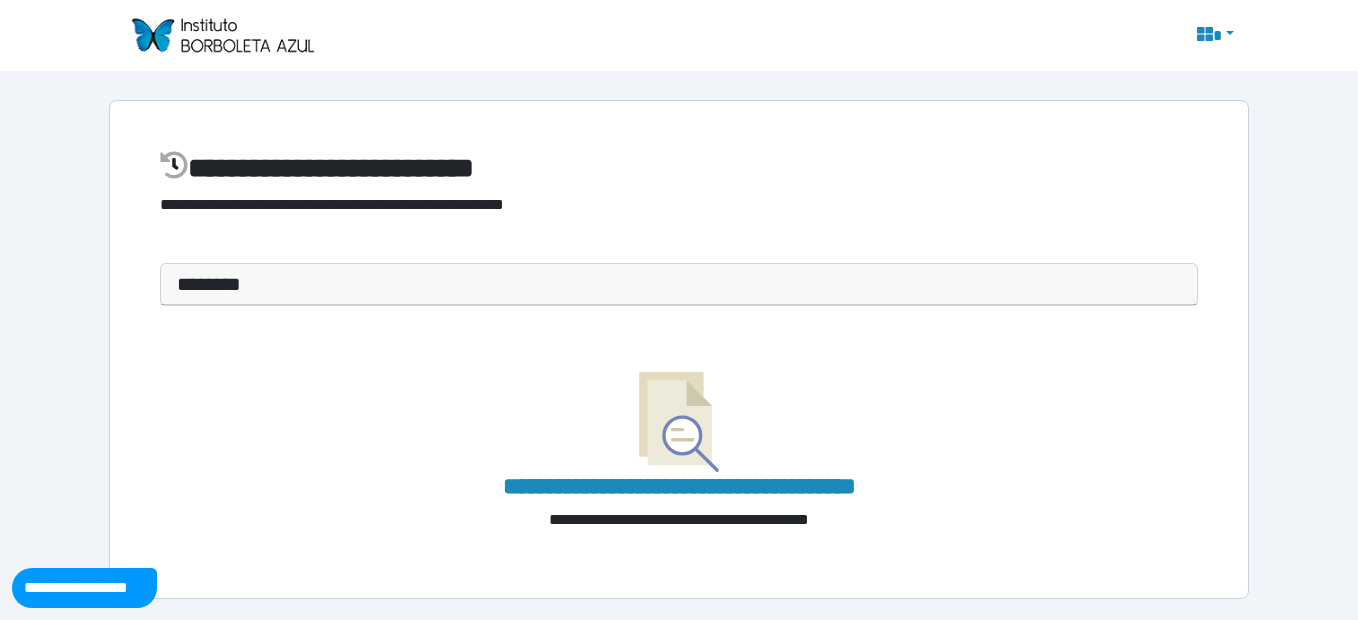 click on "********" at bounding box center [679, 284] 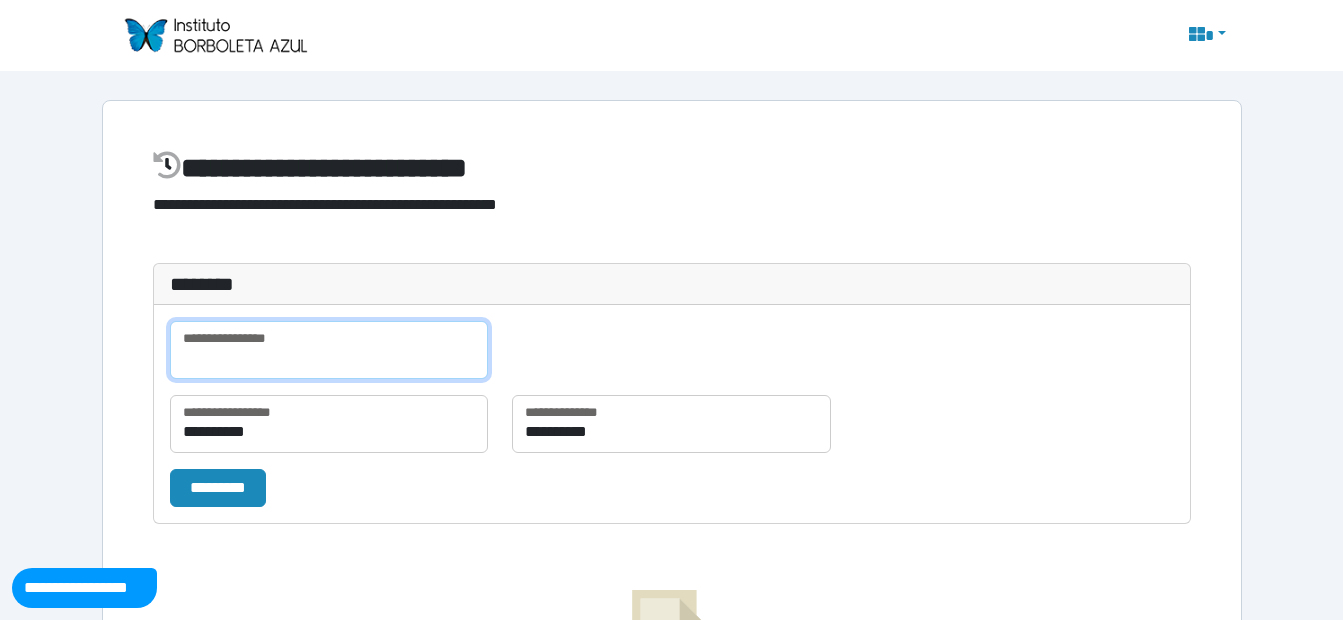click at bounding box center [329, 350] 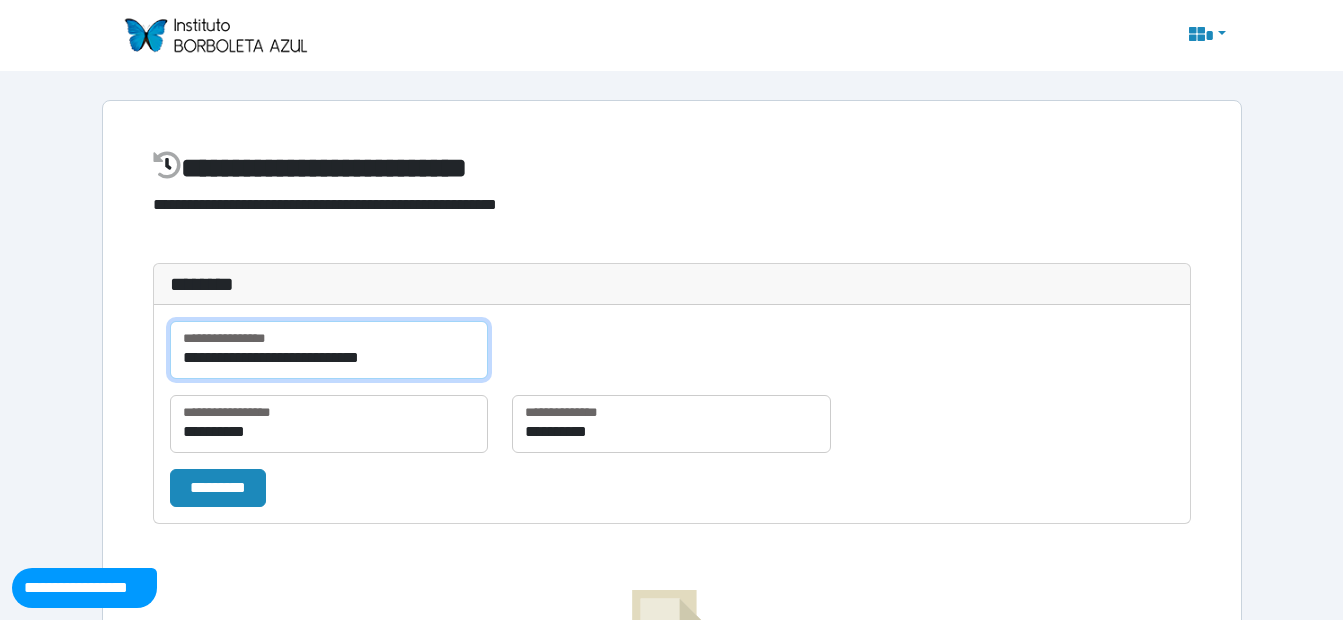 type on "**********" 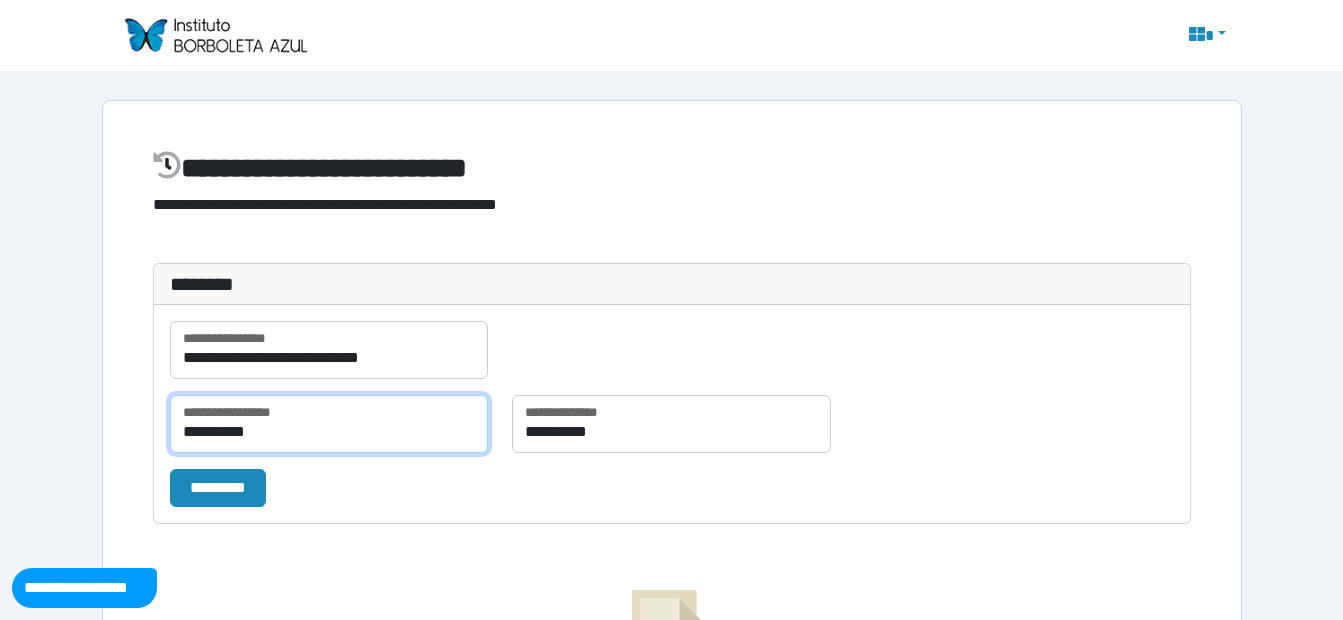 click on "**********" at bounding box center (329, 424) 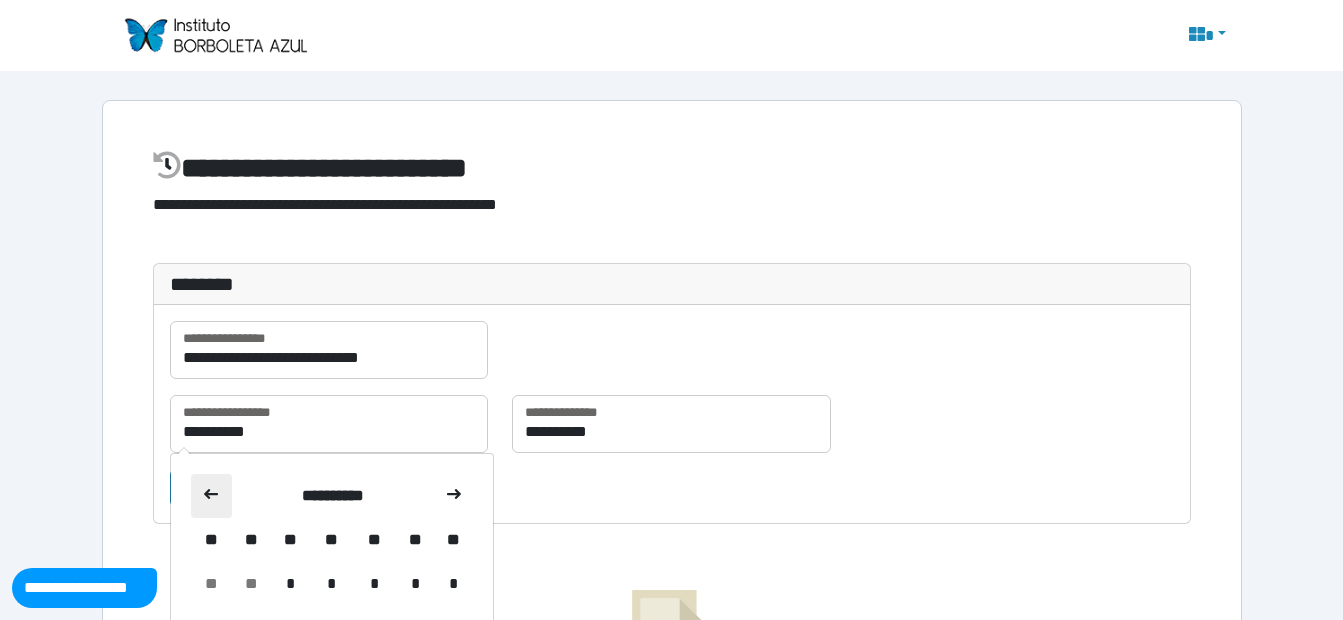 click at bounding box center (212, 496) 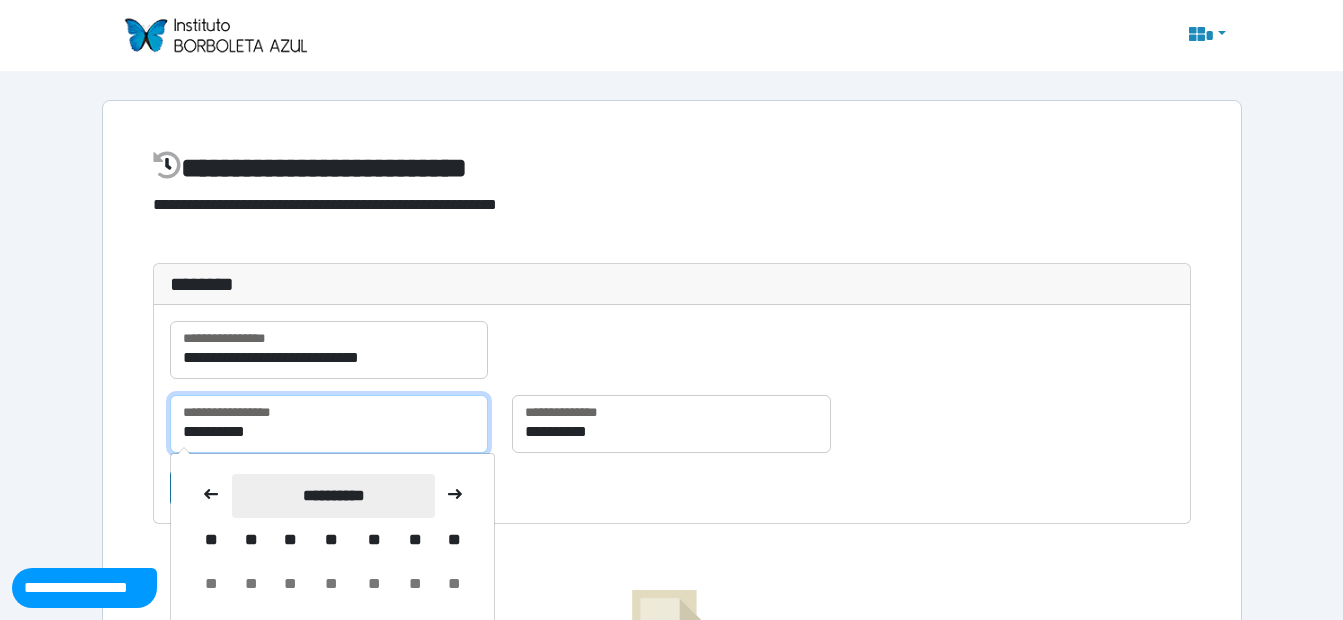 scroll, scrollTop: 200, scrollLeft: 0, axis: vertical 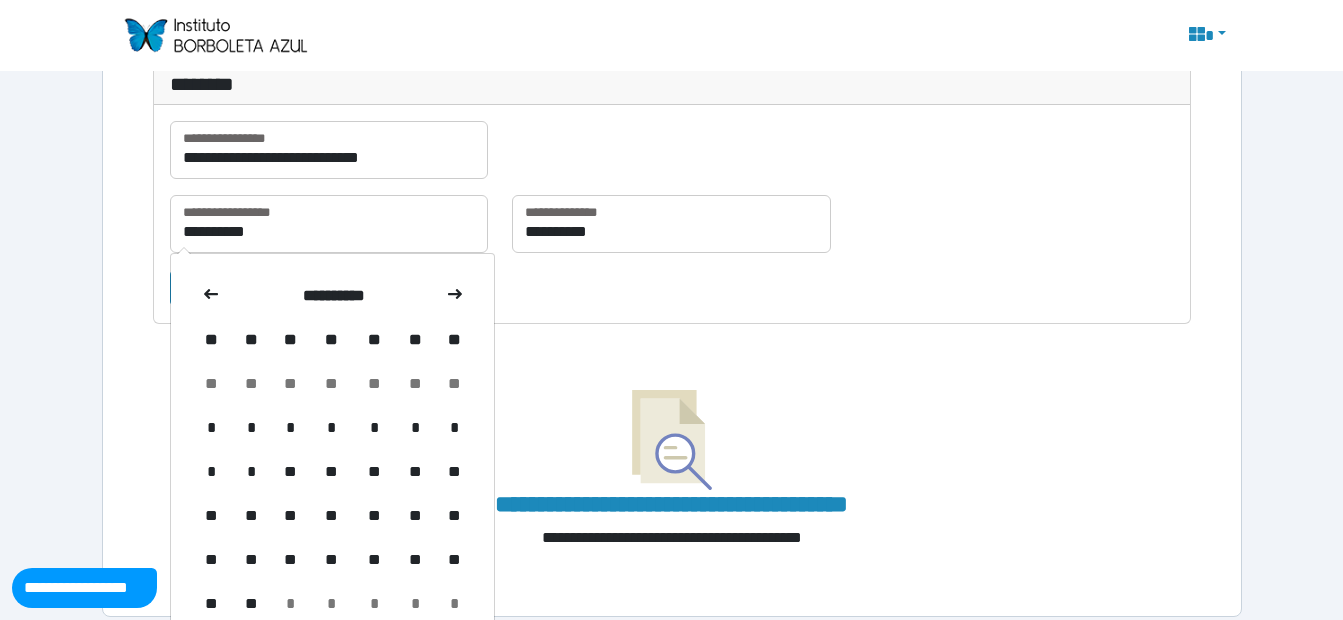 click on "**" at bounding box center [374, 472] 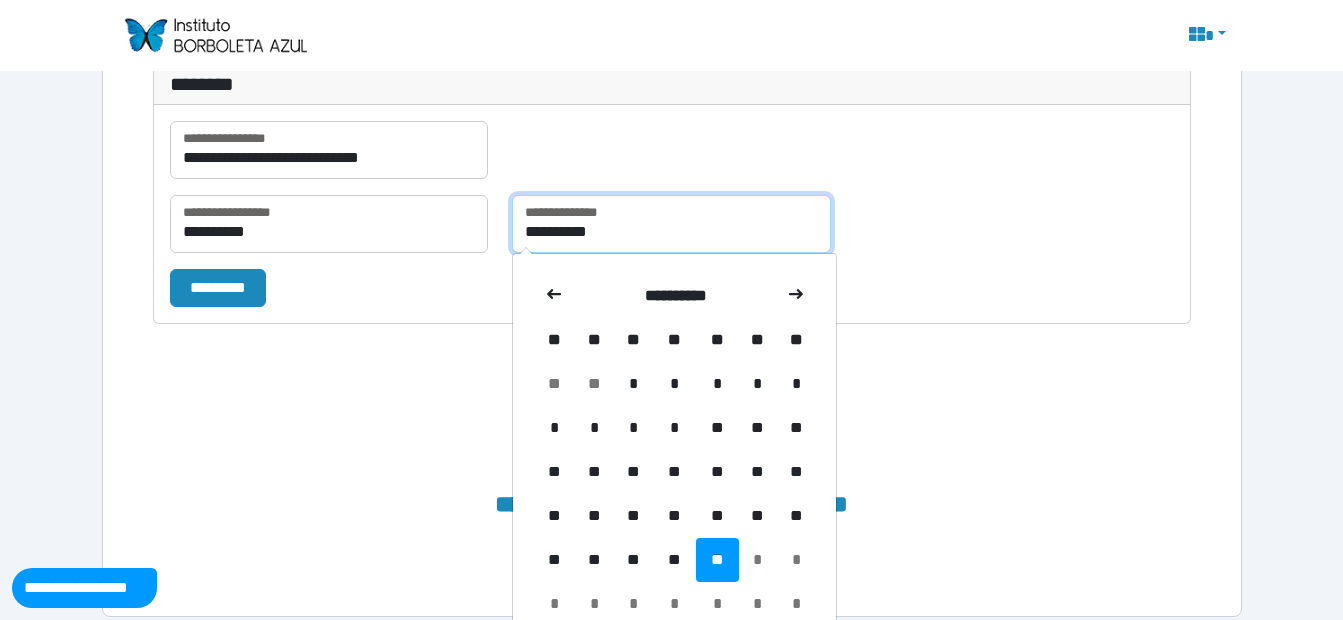 click on "**********" at bounding box center (671, 224) 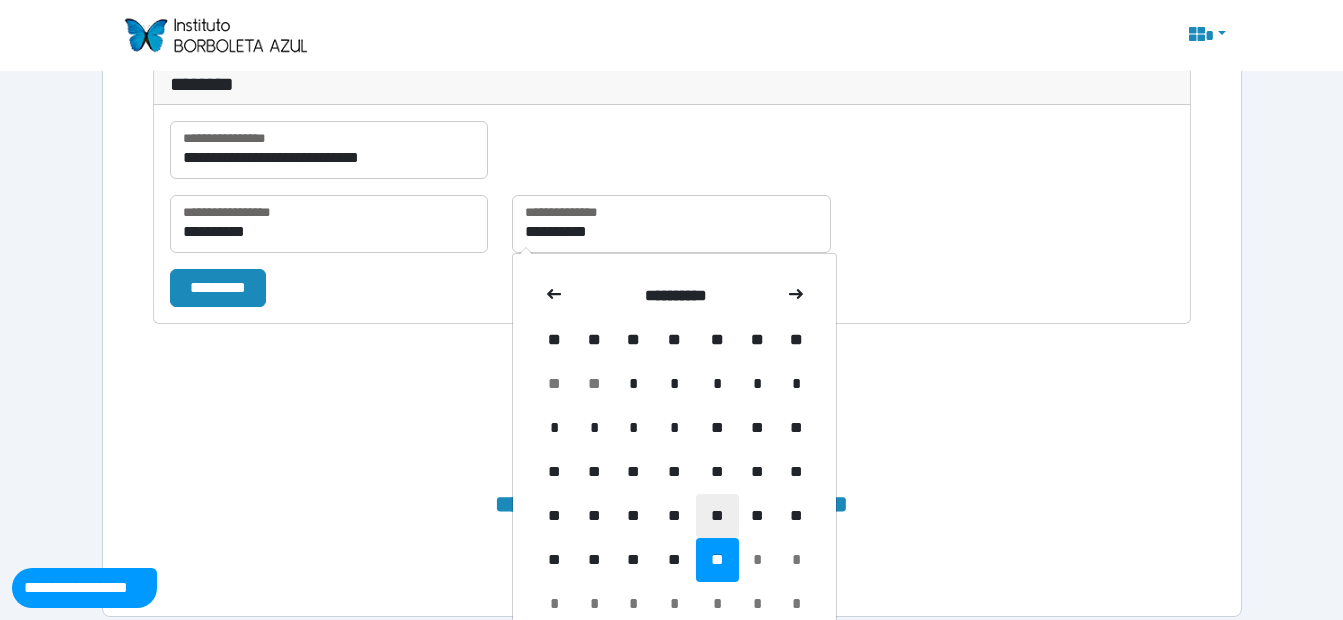 click on "**" at bounding box center [717, 516] 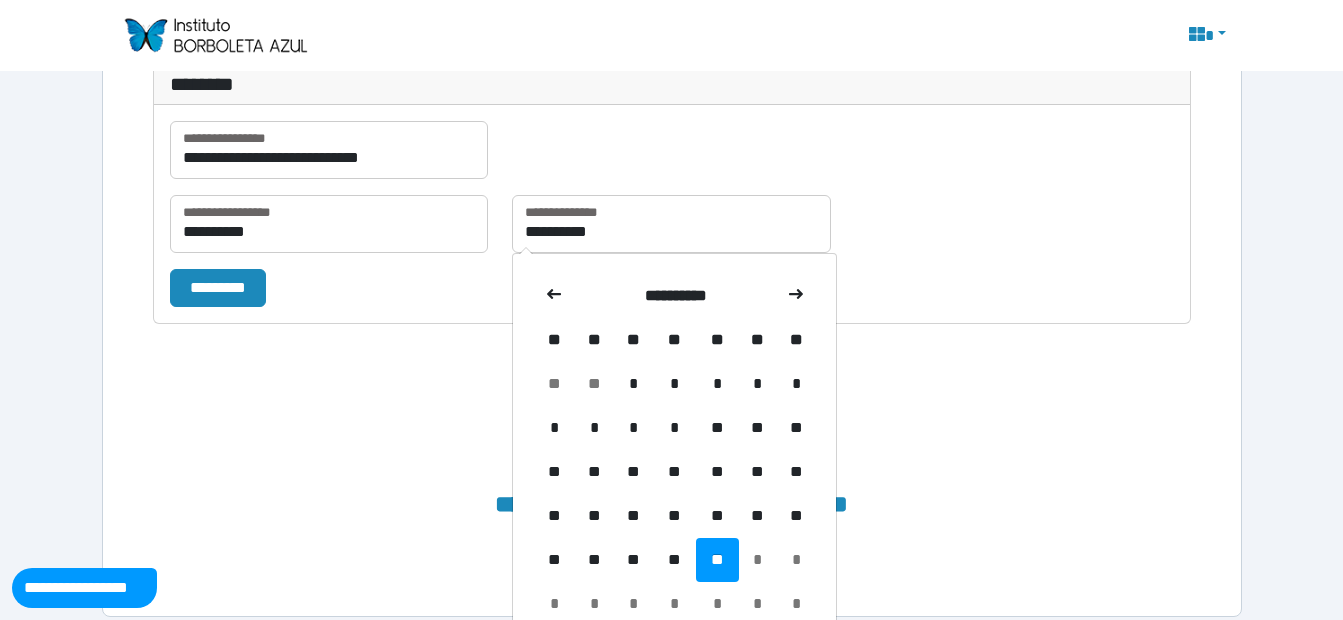 type on "**********" 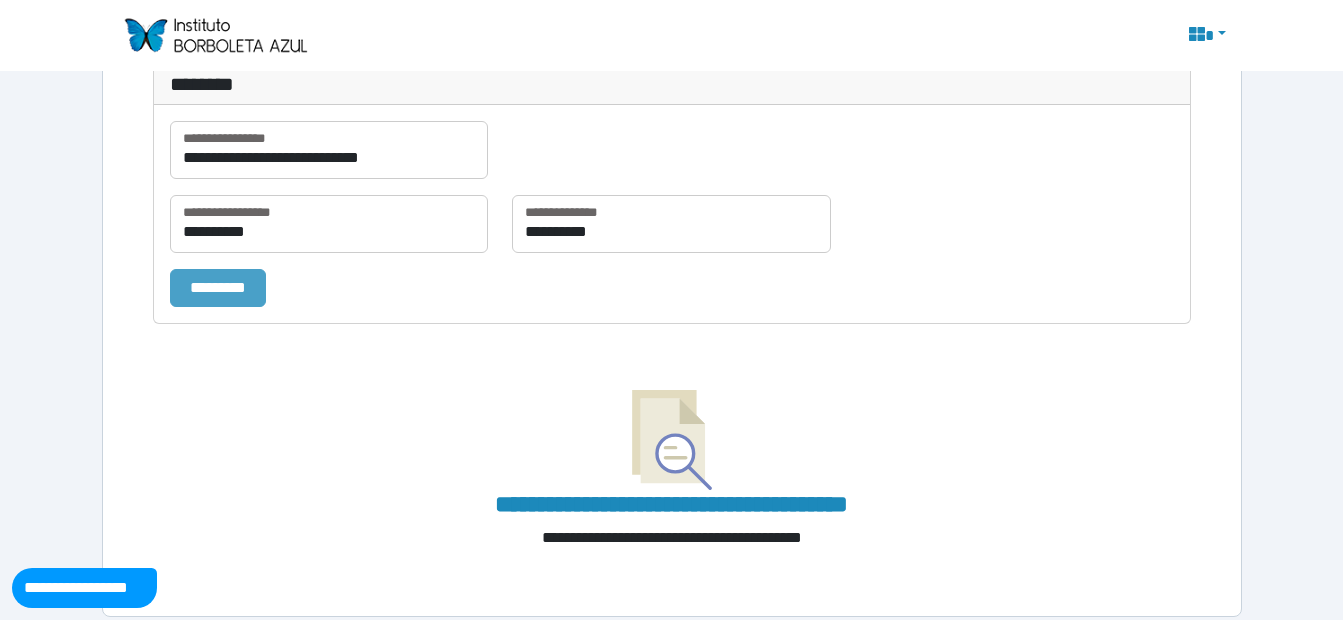 click on "*********" at bounding box center (218, 288) 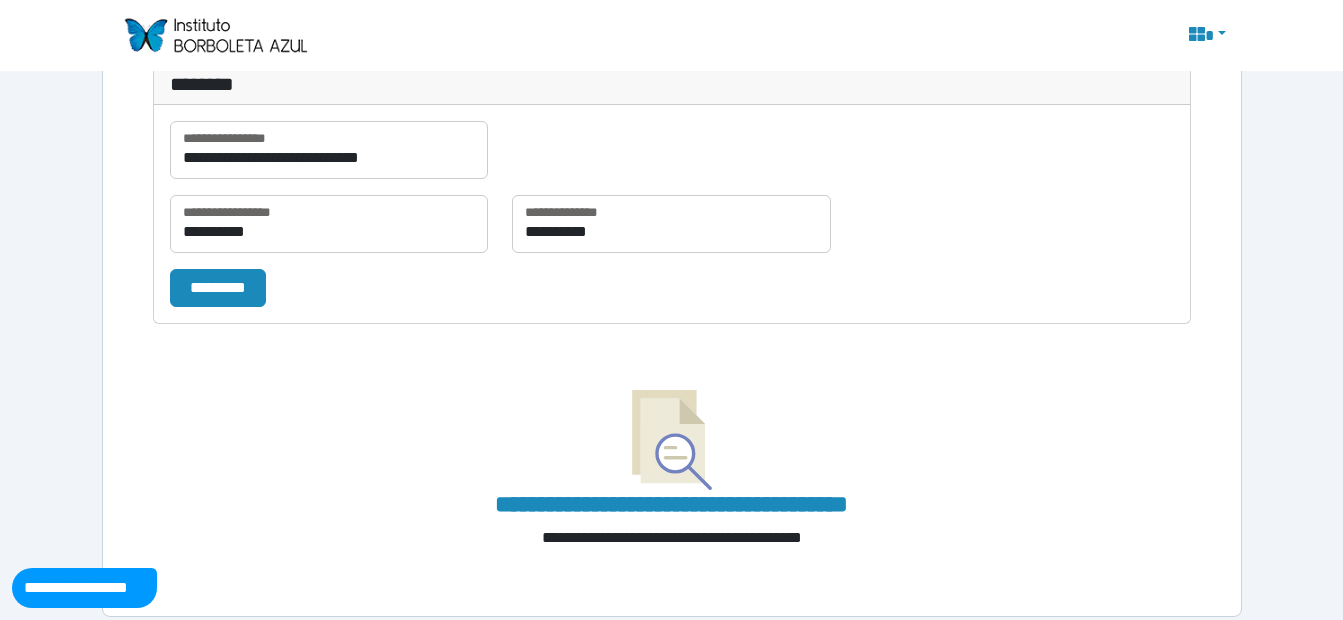 click at bounding box center (672, 440) 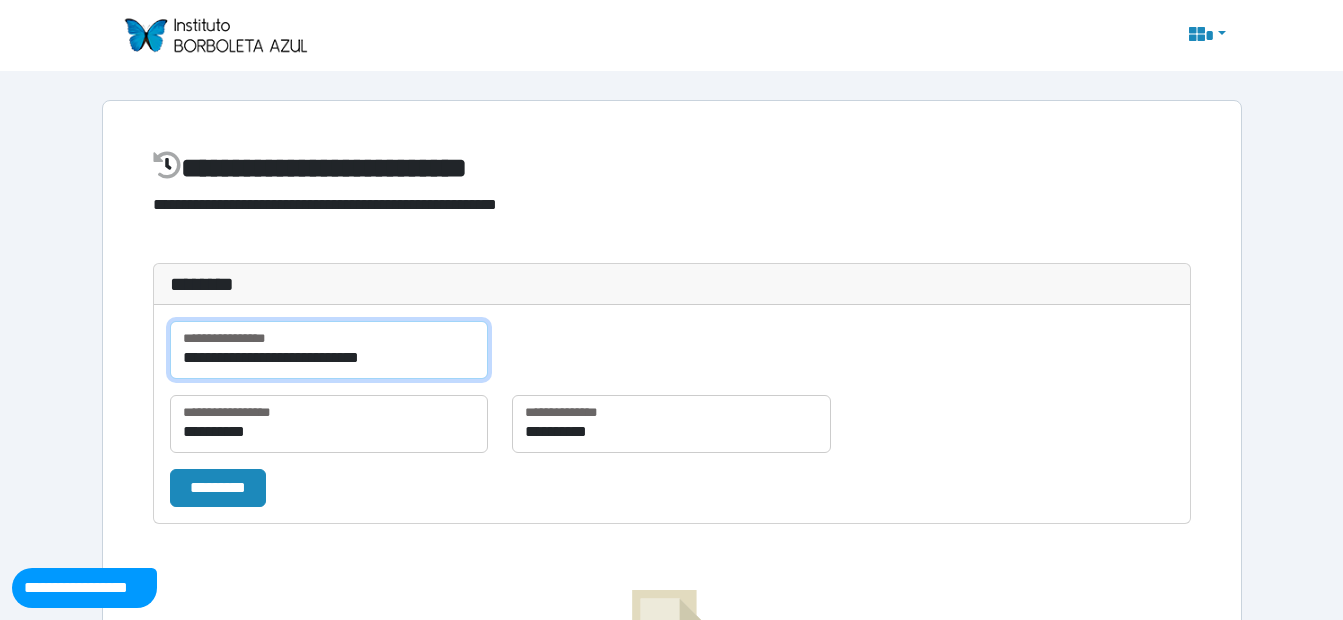 click on "**********" at bounding box center (329, 350) 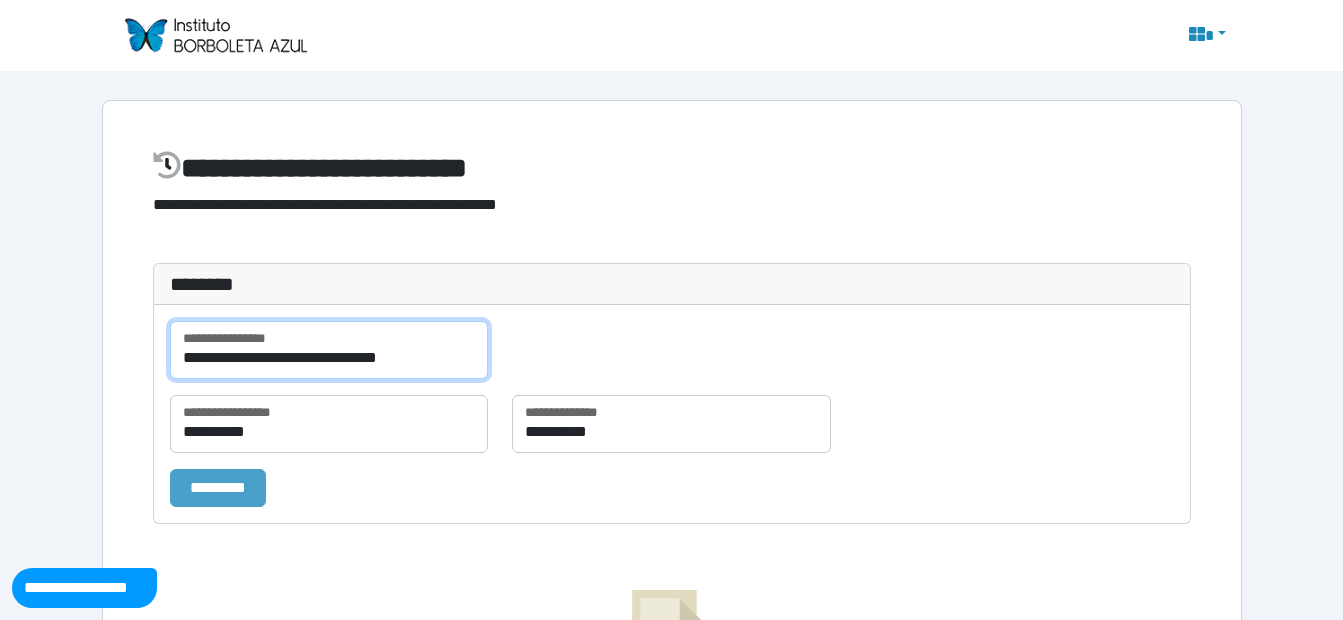 type on "**********" 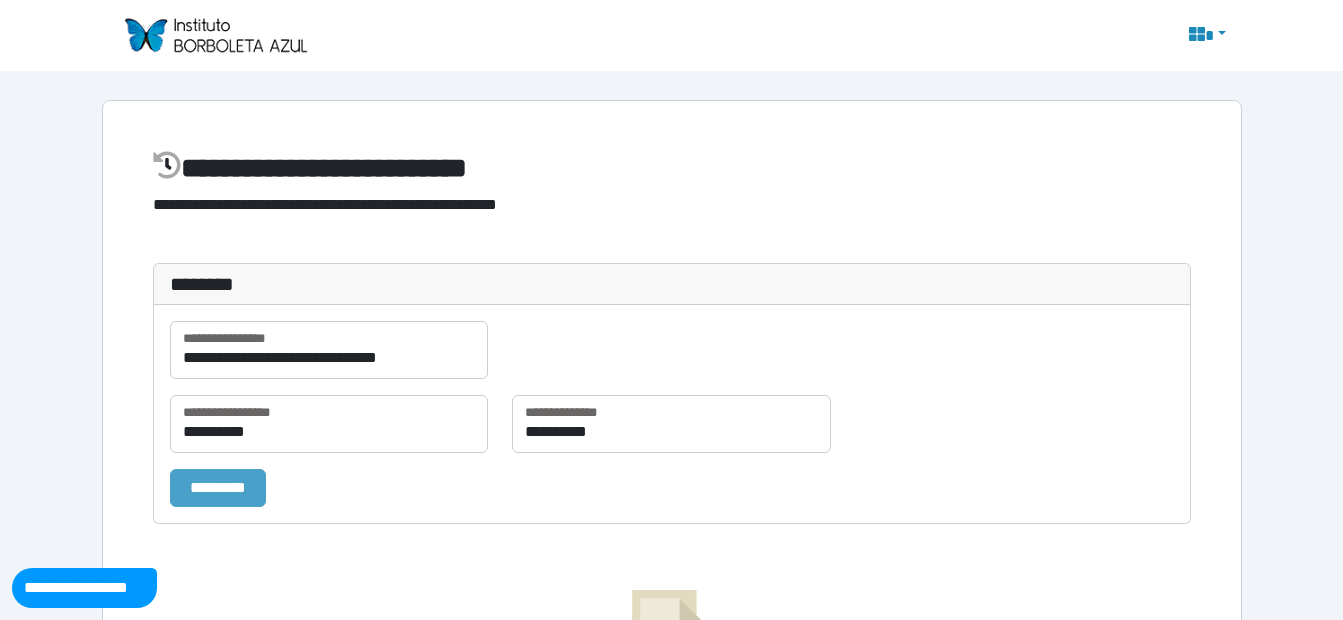 click on "*********" at bounding box center (218, 488) 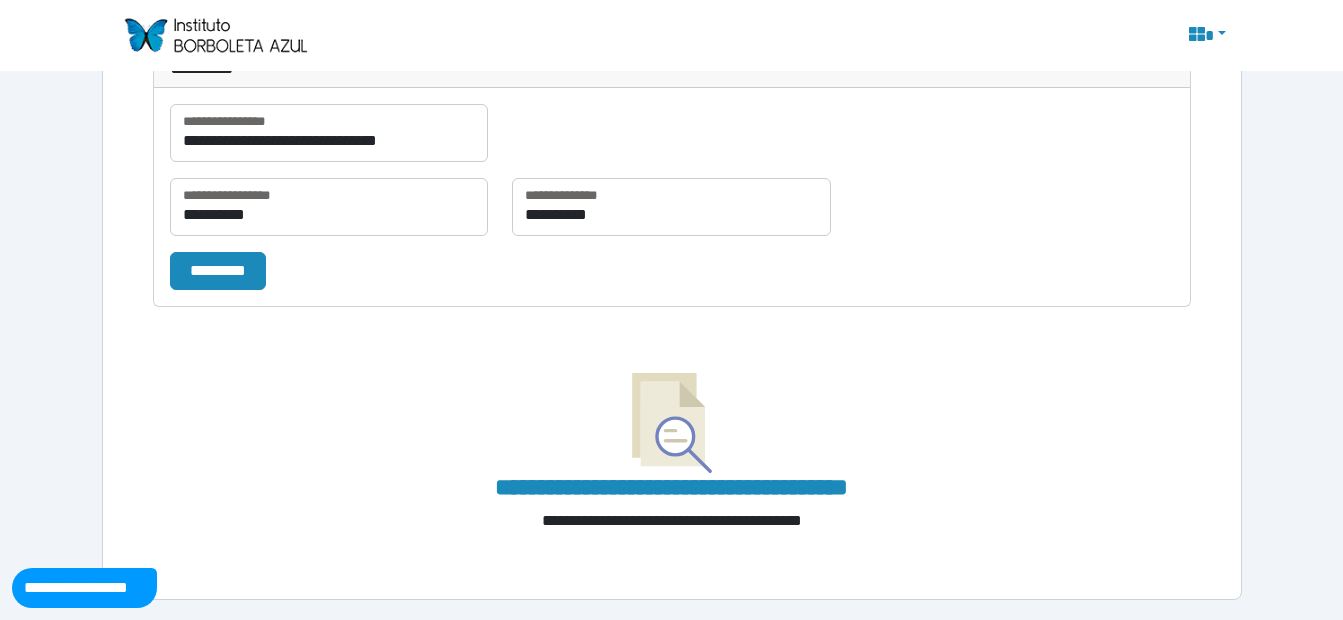 scroll, scrollTop: 0, scrollLeft: 0, axis: both 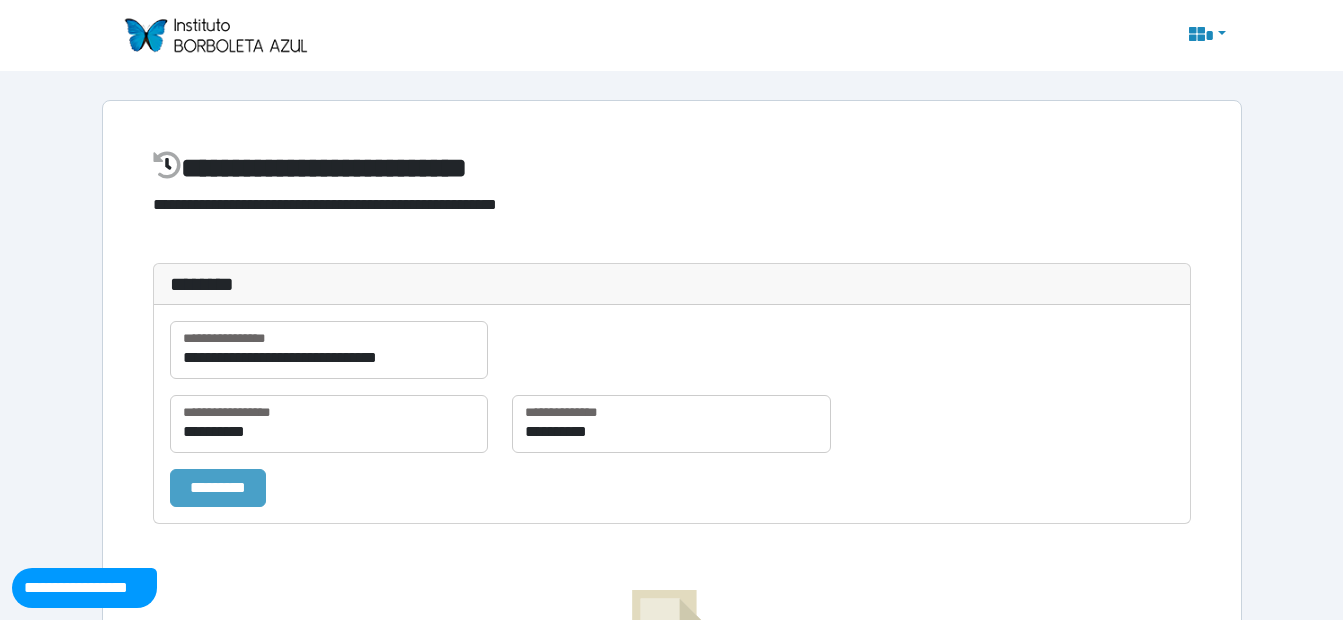click on "*********" at bounding box center [218, 488] 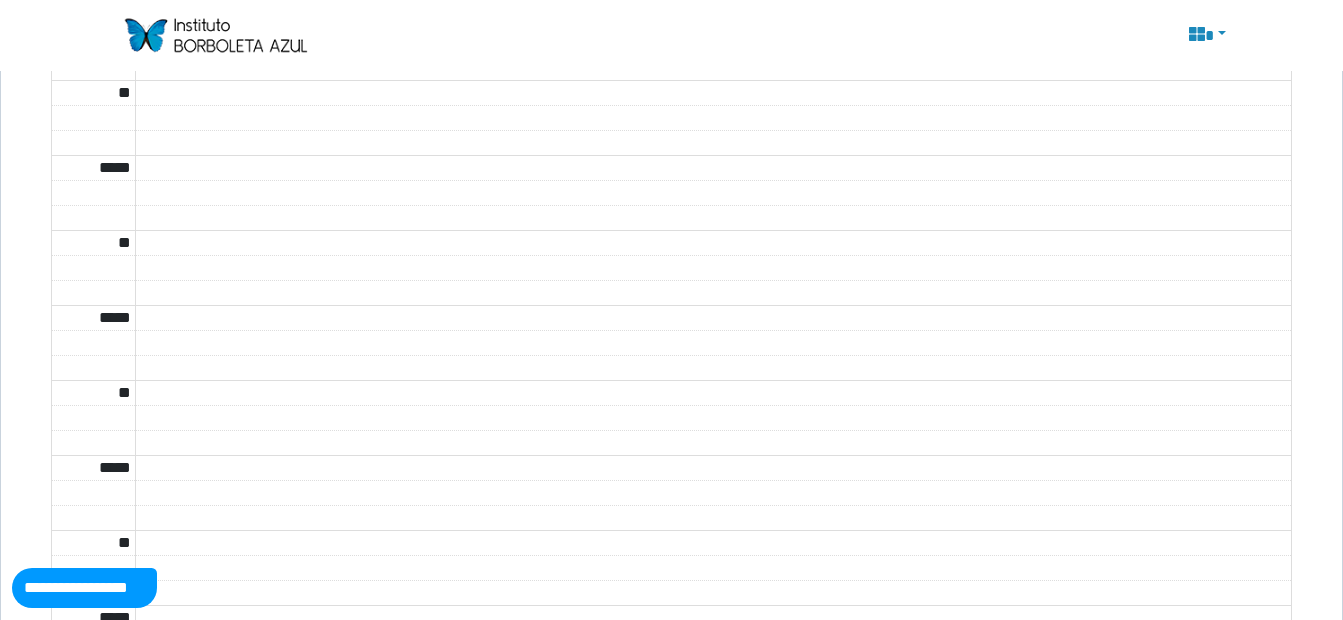 scroll, scrollTop: 0, scrollLeft: 0, axis: both 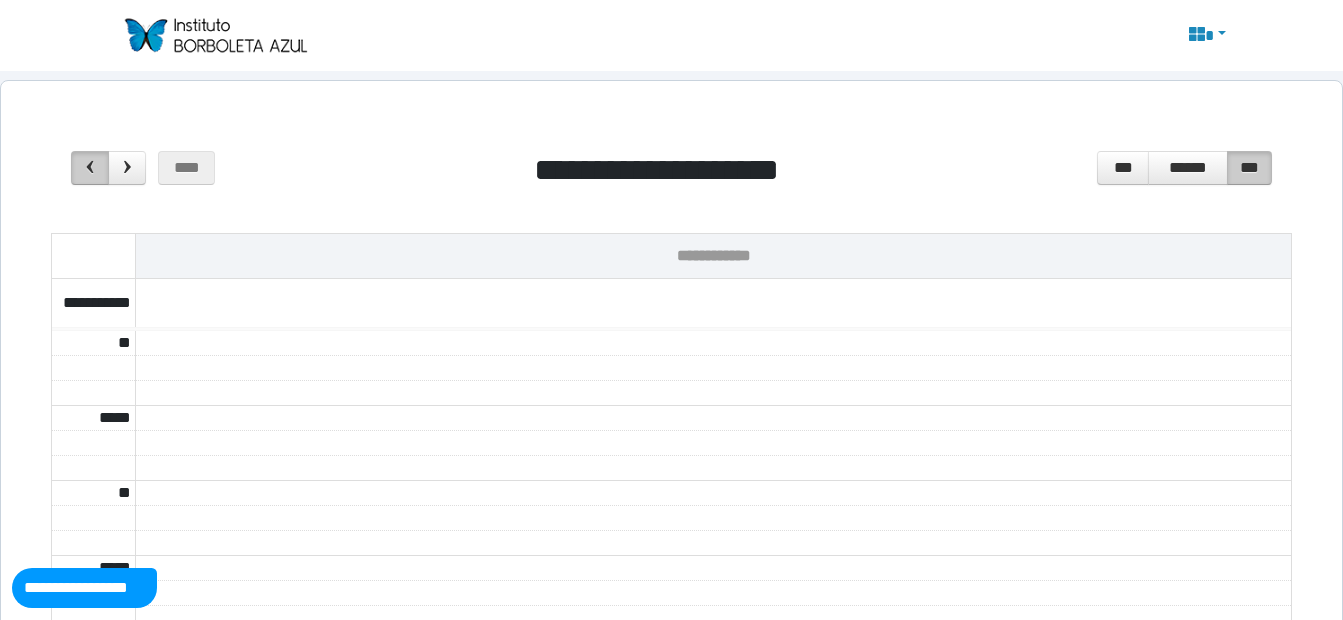 click at bounding box center [90, 167] 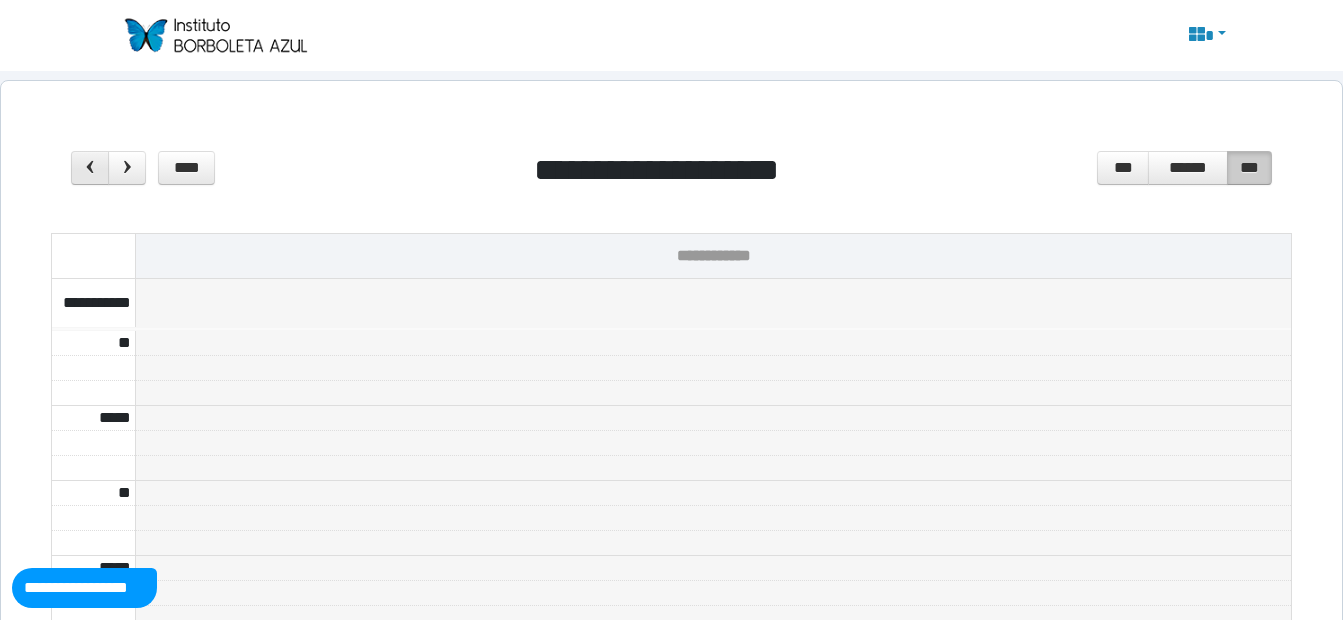 click at bounding box center (90, 167) 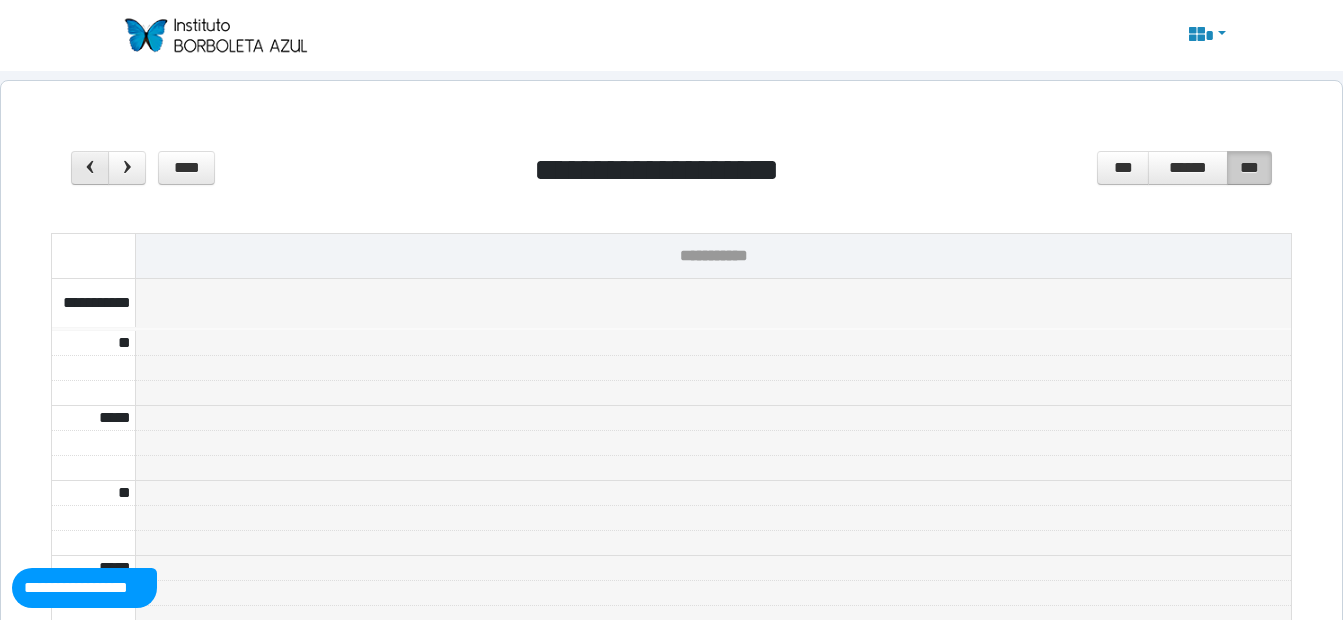 click at bounding box center [90, 167] 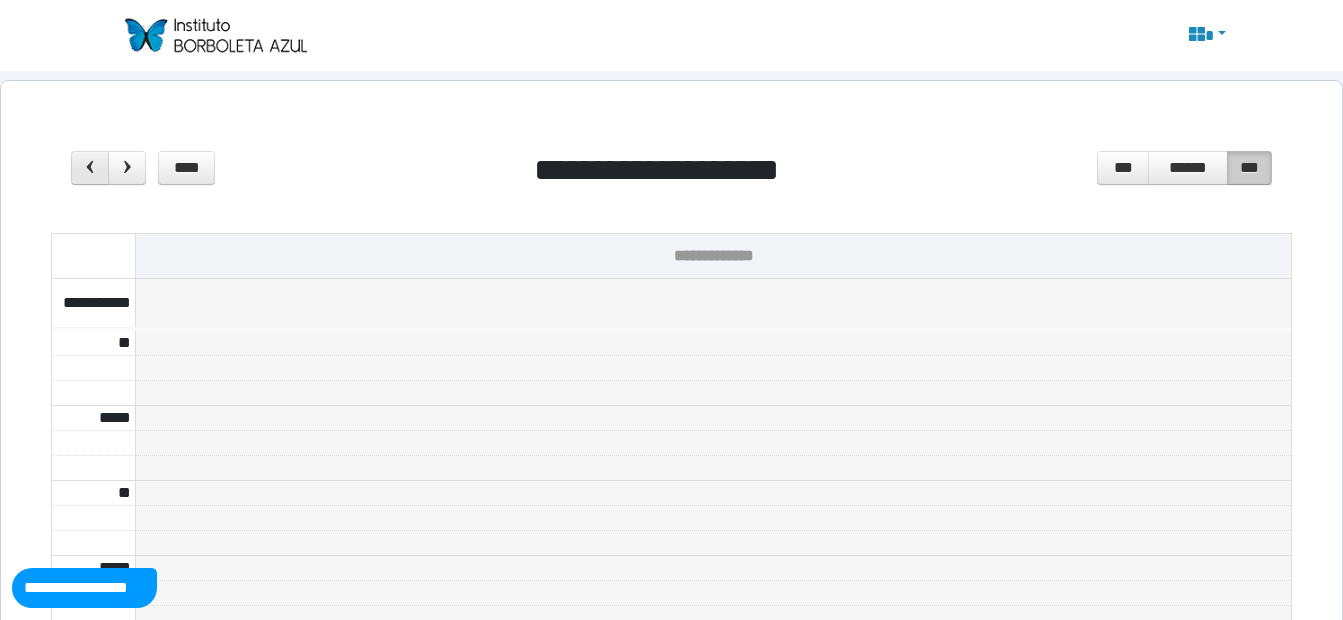 click at bounding box center (90, 167) 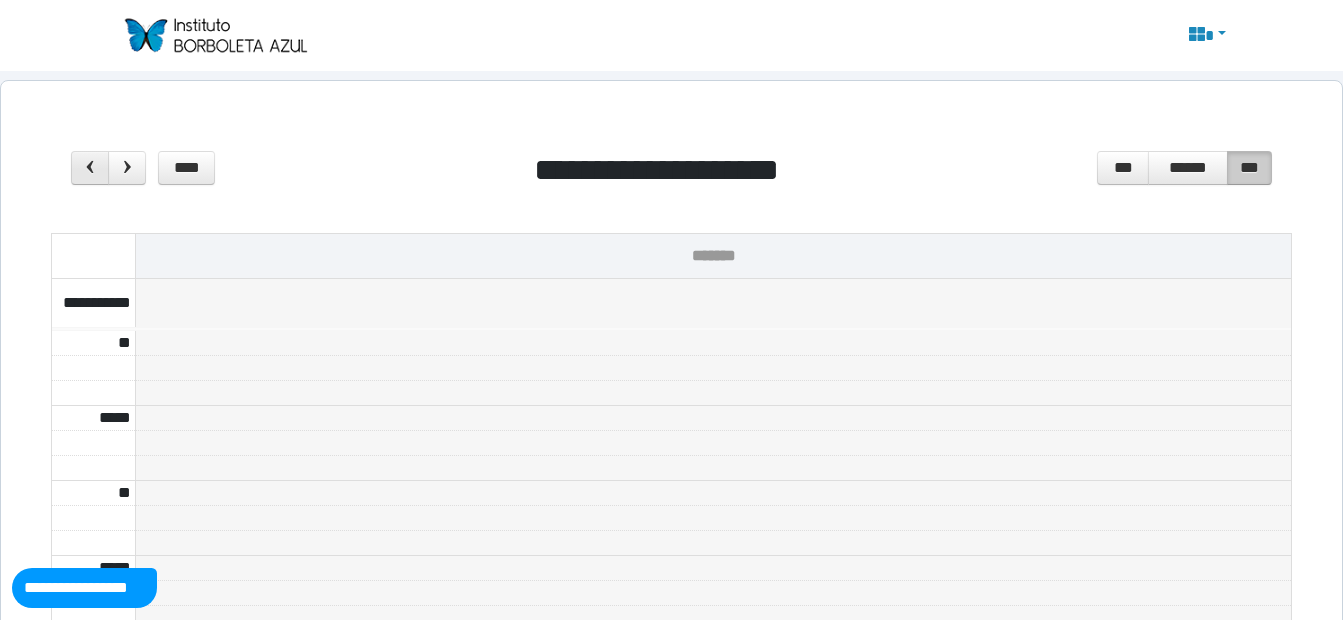 click at bounding box center (90, 167) 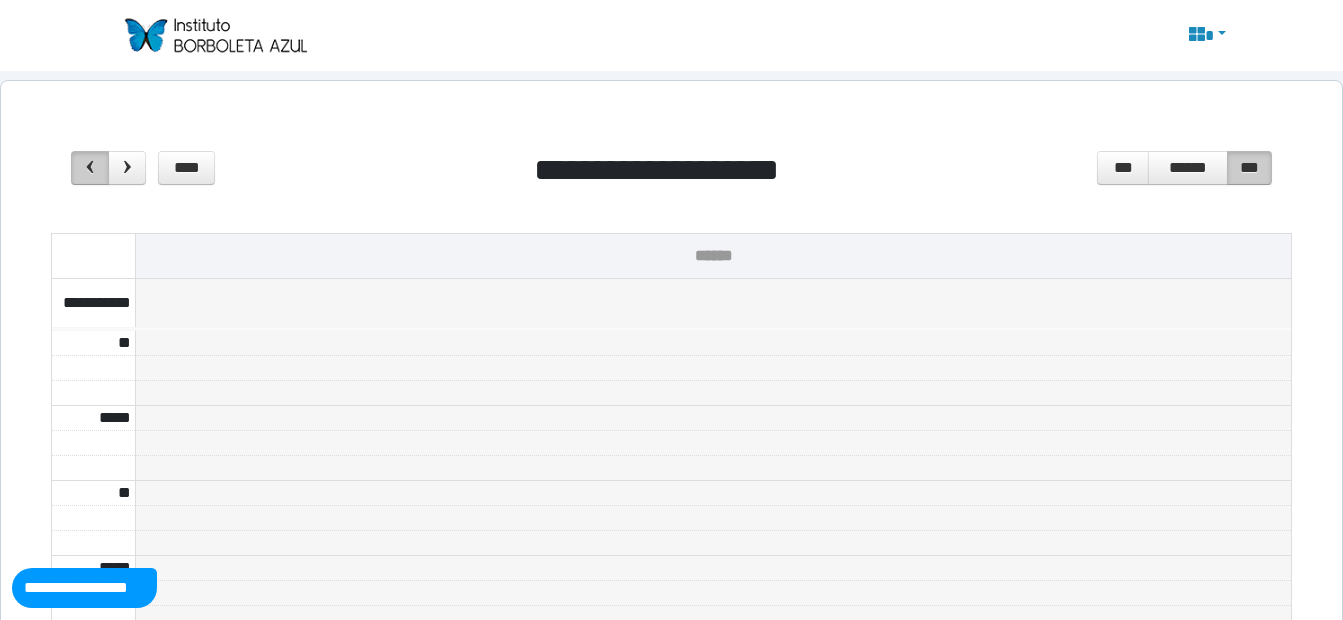 click at bounding box center (90, 167) 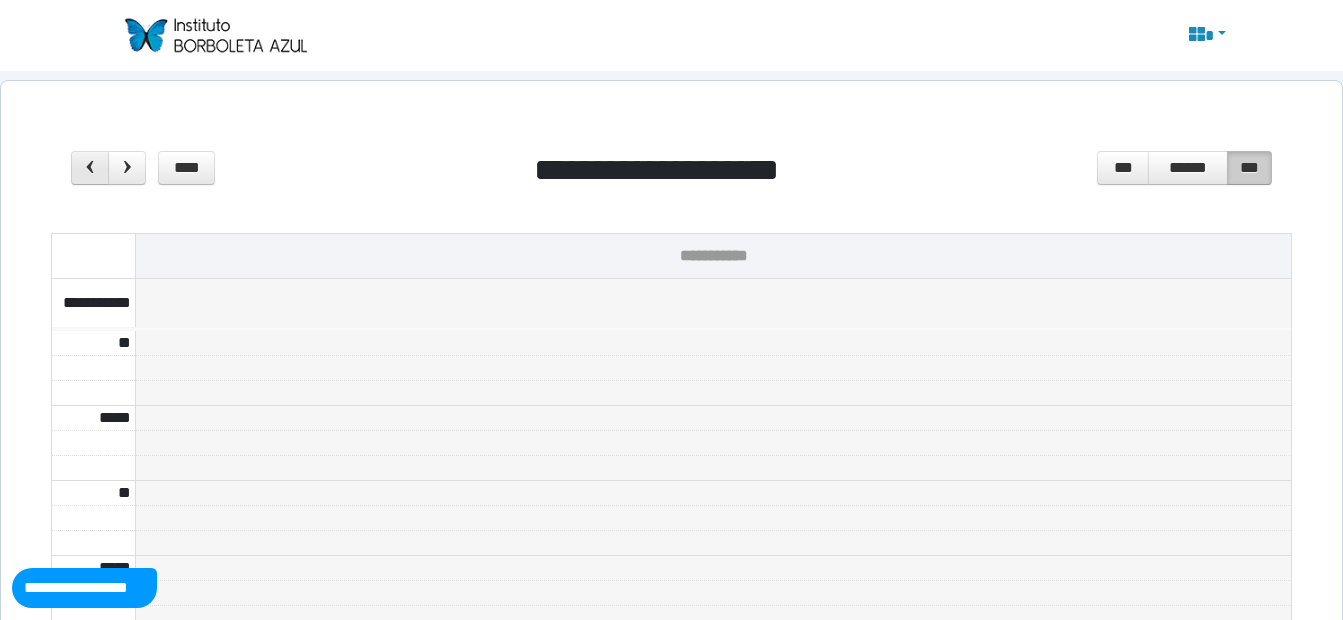 click at bounding box center [90, 167] 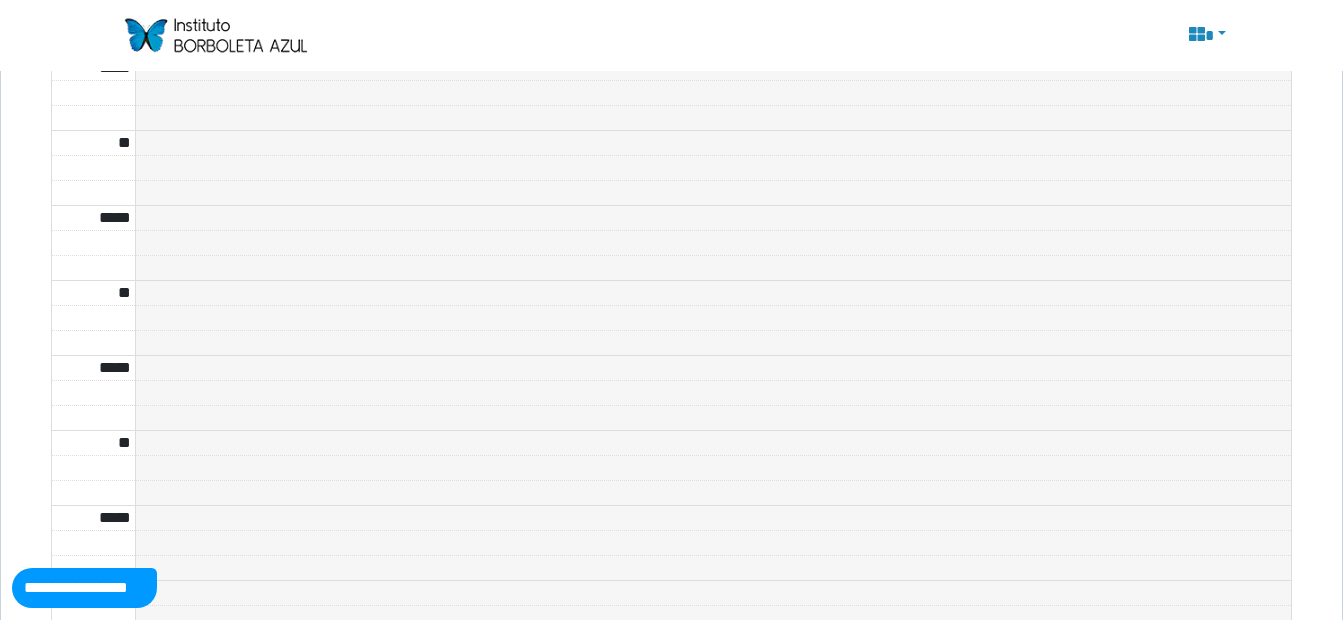 scroll, scrollTop: 0, scrollLeft: 0, axis: both 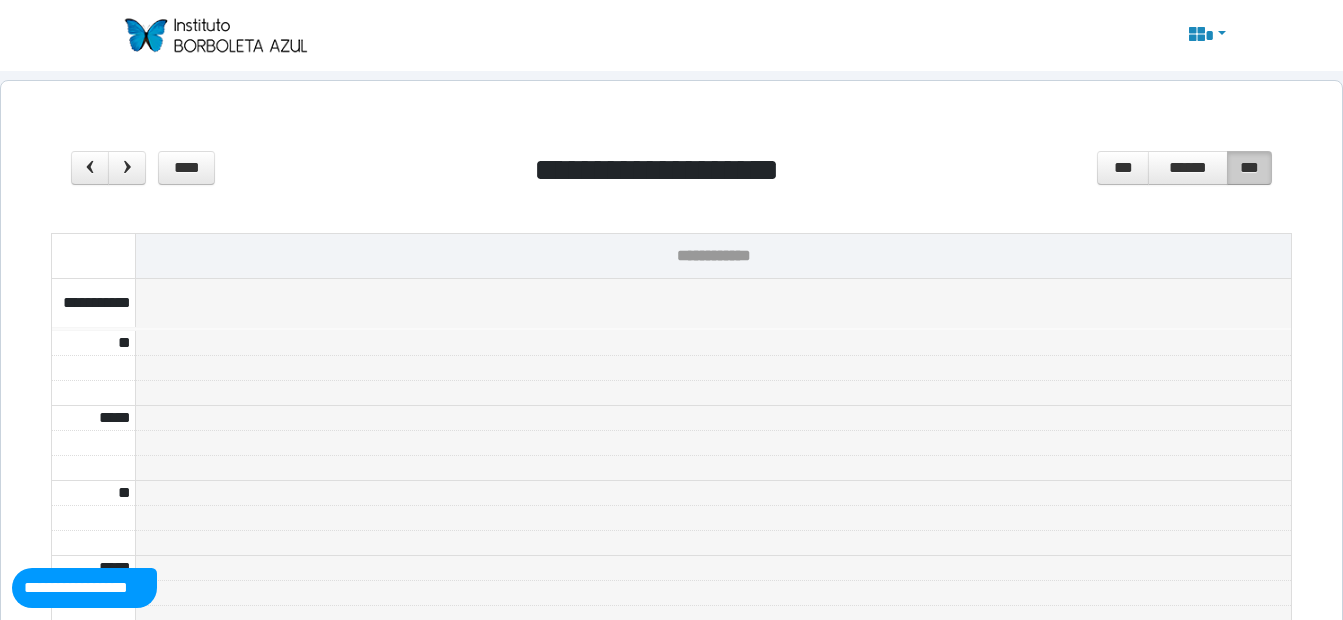 click at bounding box center (215, 35) 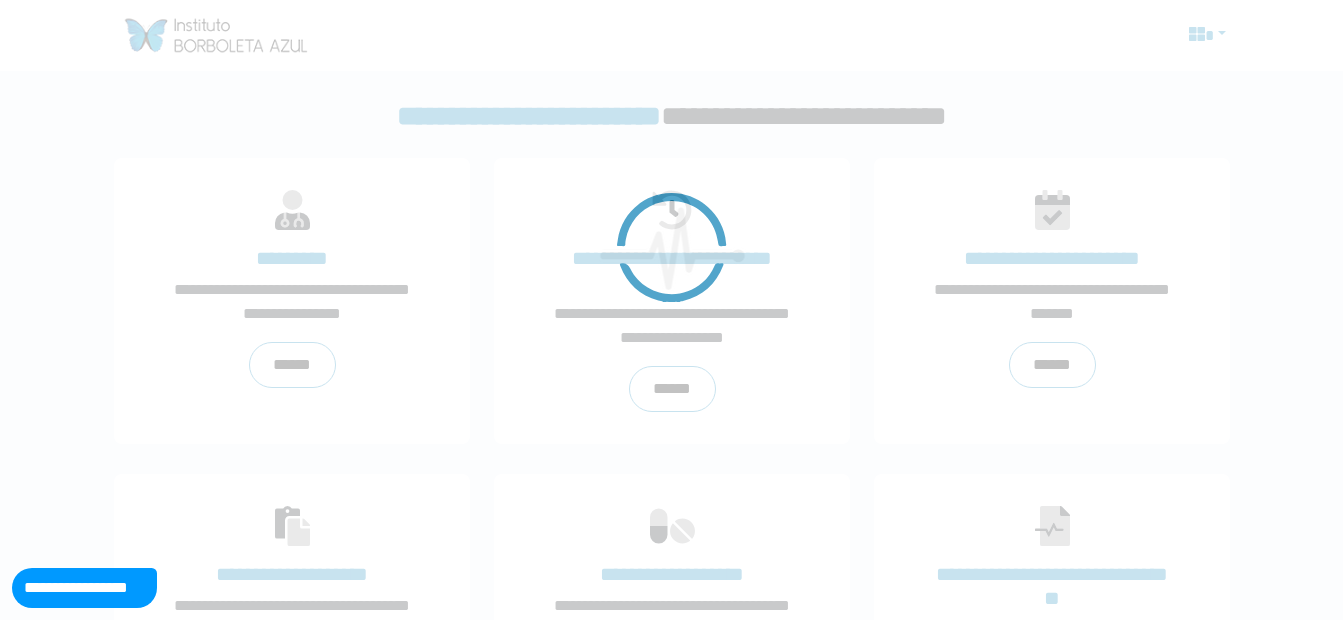 scroll, scrollTop: 0, scrollLeft: 0, axis: both 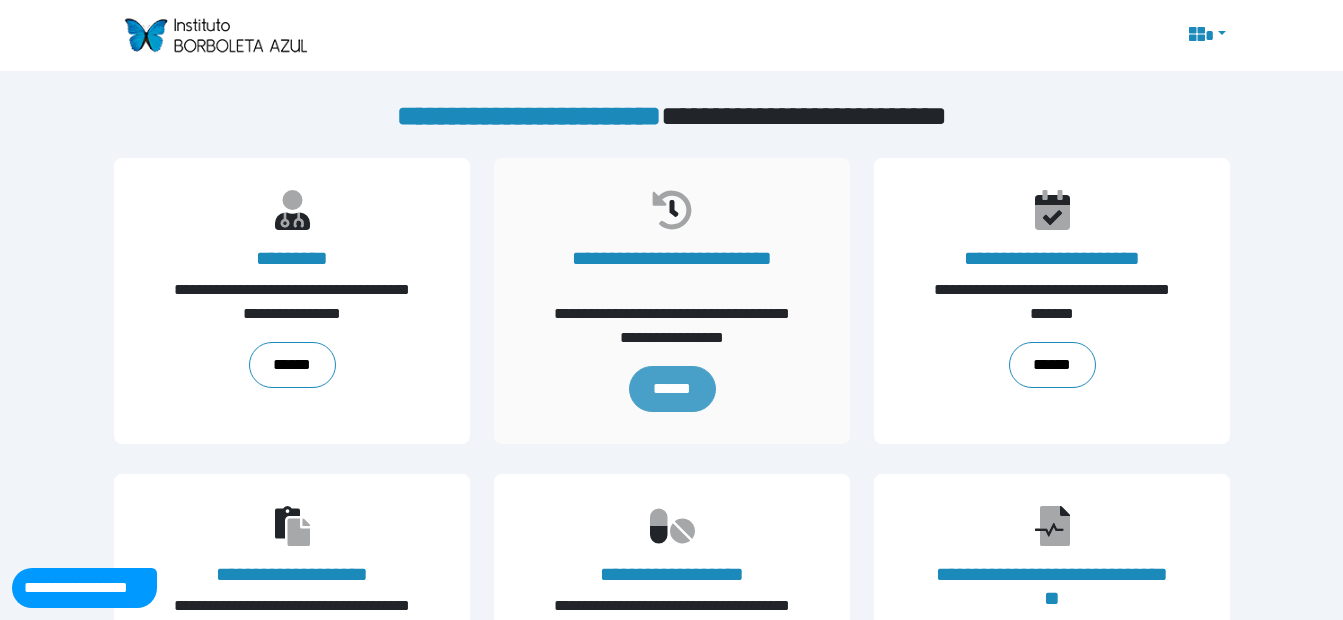 click on "******" at bounding box center (671, 389) 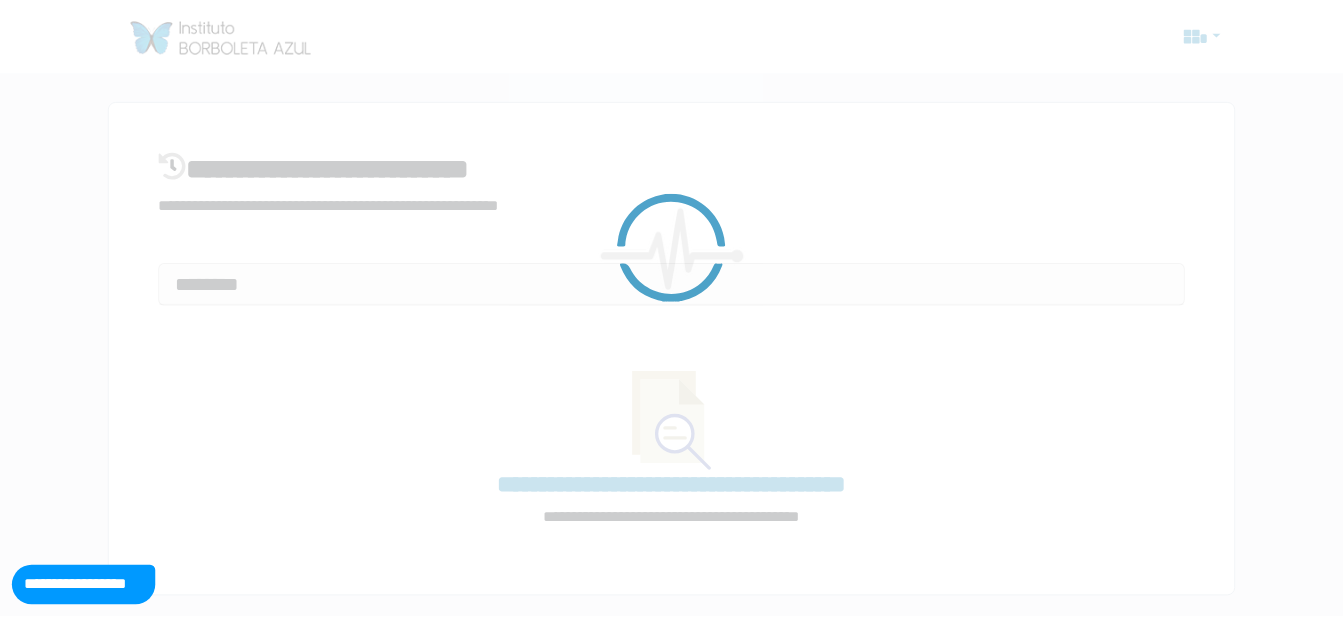 scroll, scrollTop: 0, scrollLeft: 0, axis: both 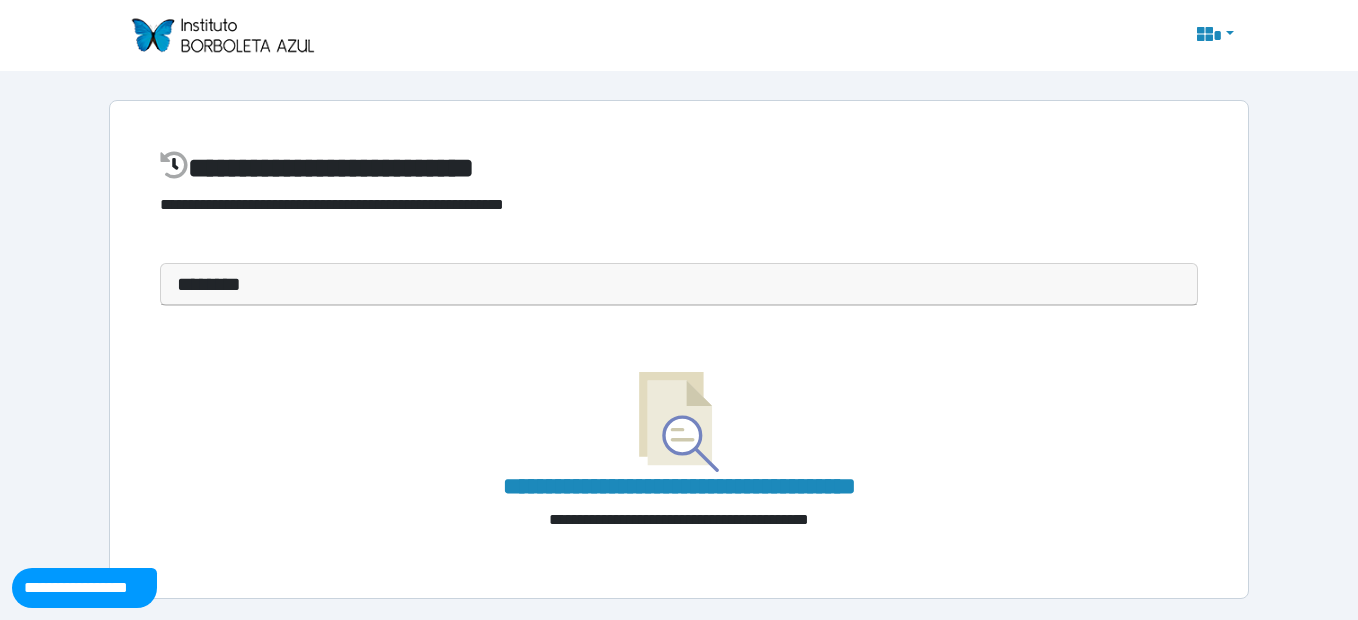 click on "********" at bounding box center [679, 284] 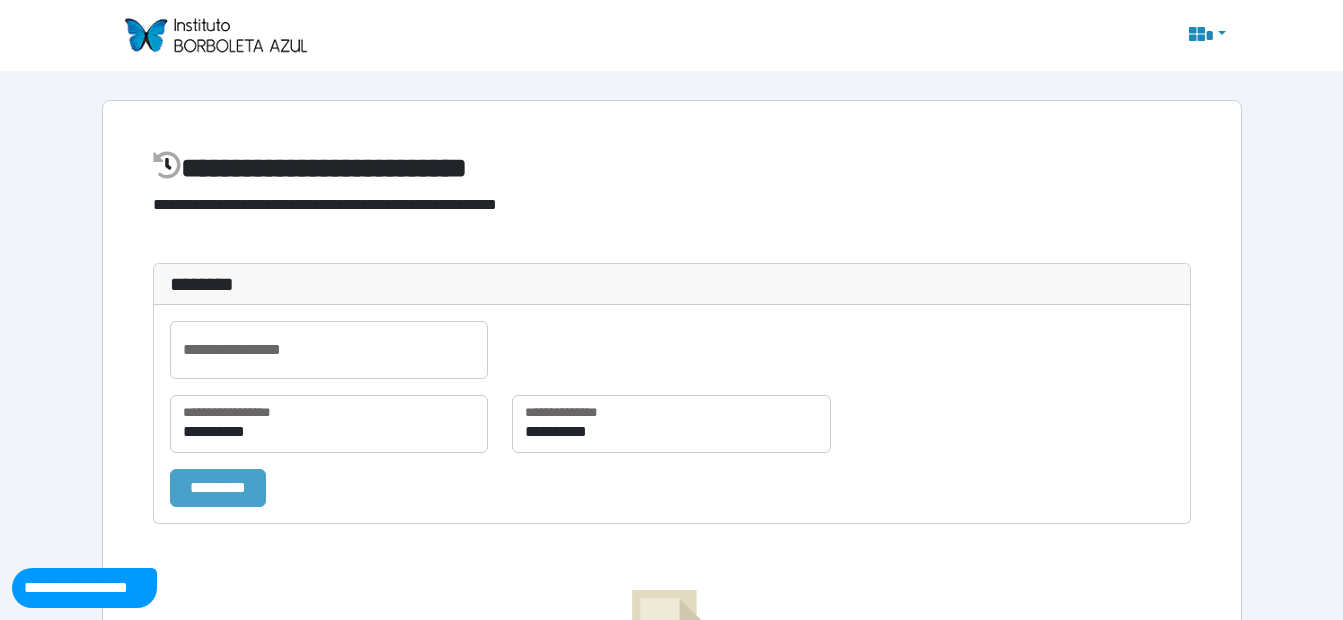 click on "*********" at bounding box center (218, 488) 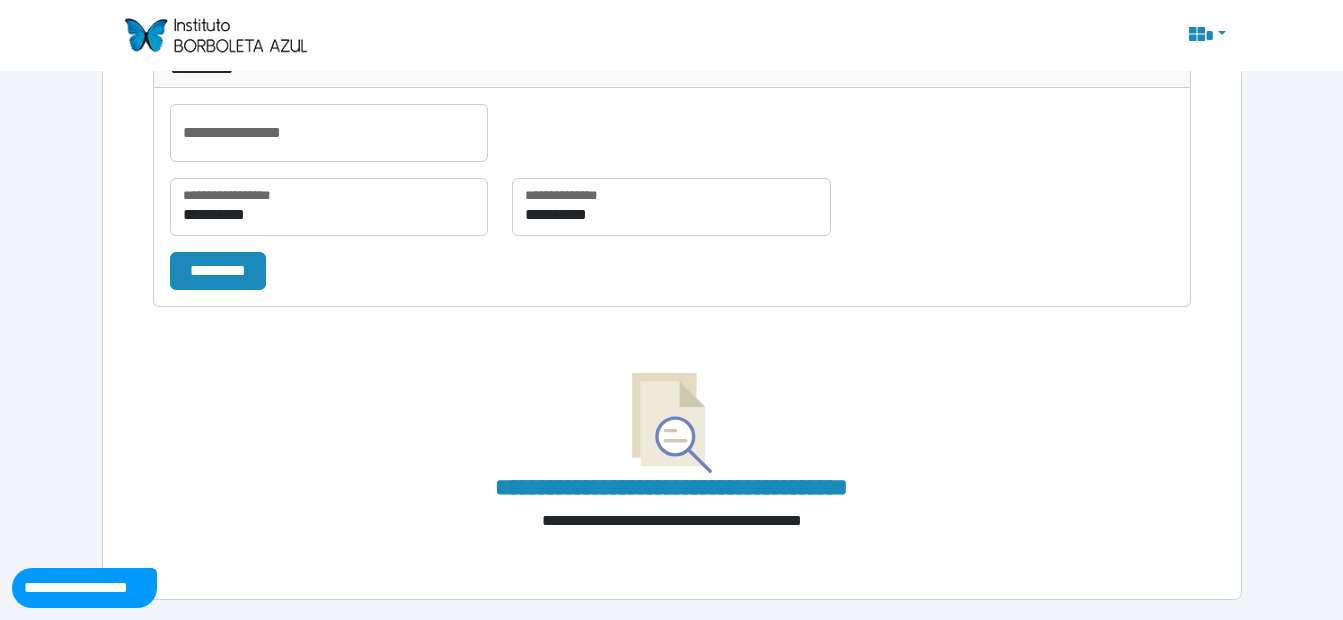 scroll, scrollTop: 0, scrollLeft: 0, axis: both 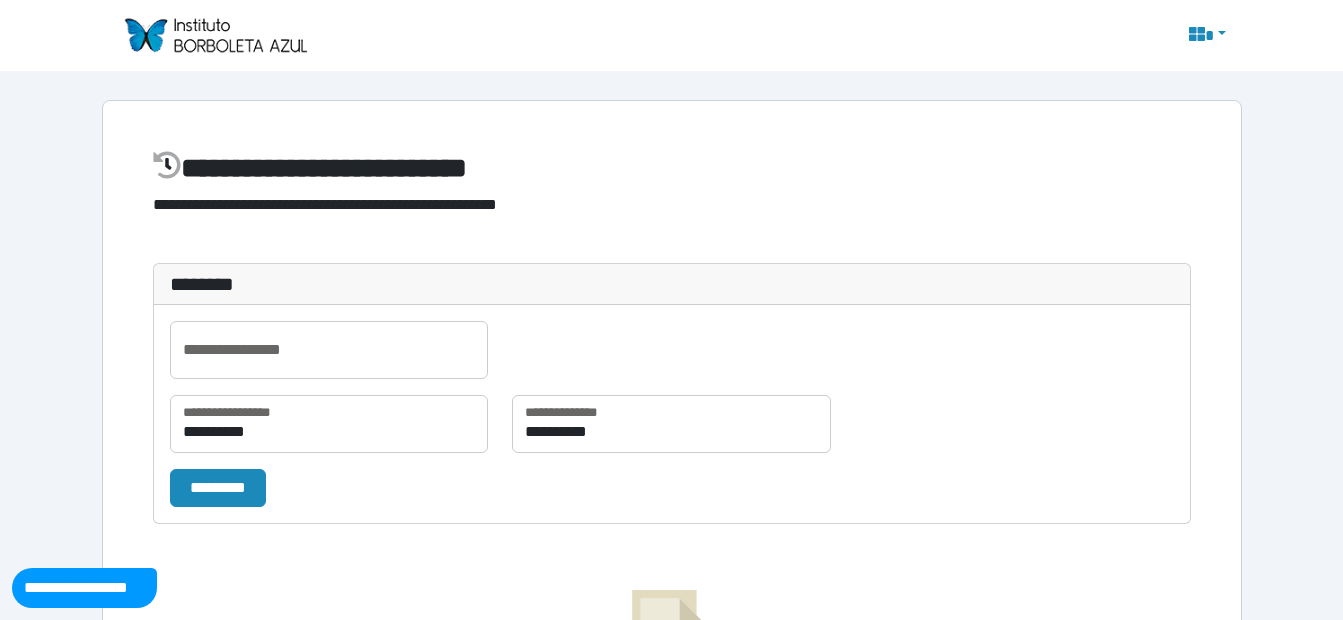 click at bounding box center (1205, 36) 